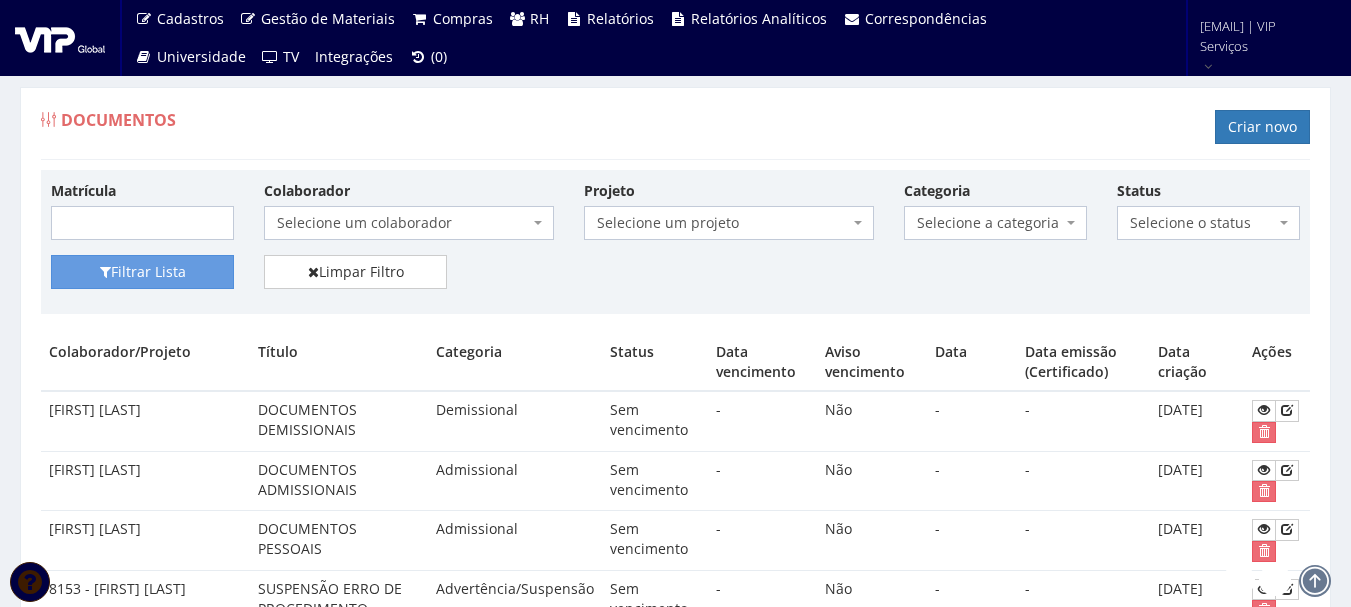 scroll, scrollTop: 0, scrollLeft: 0, axis: both 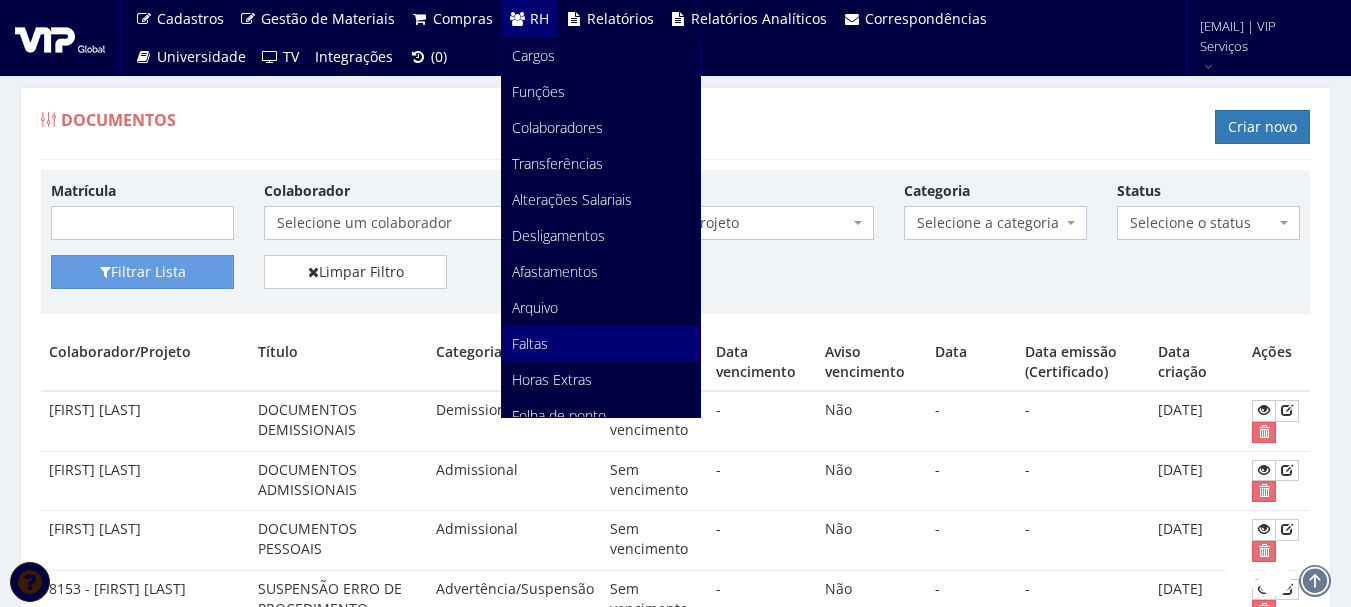 click on "Faltas" at bounding box center [530, 343] 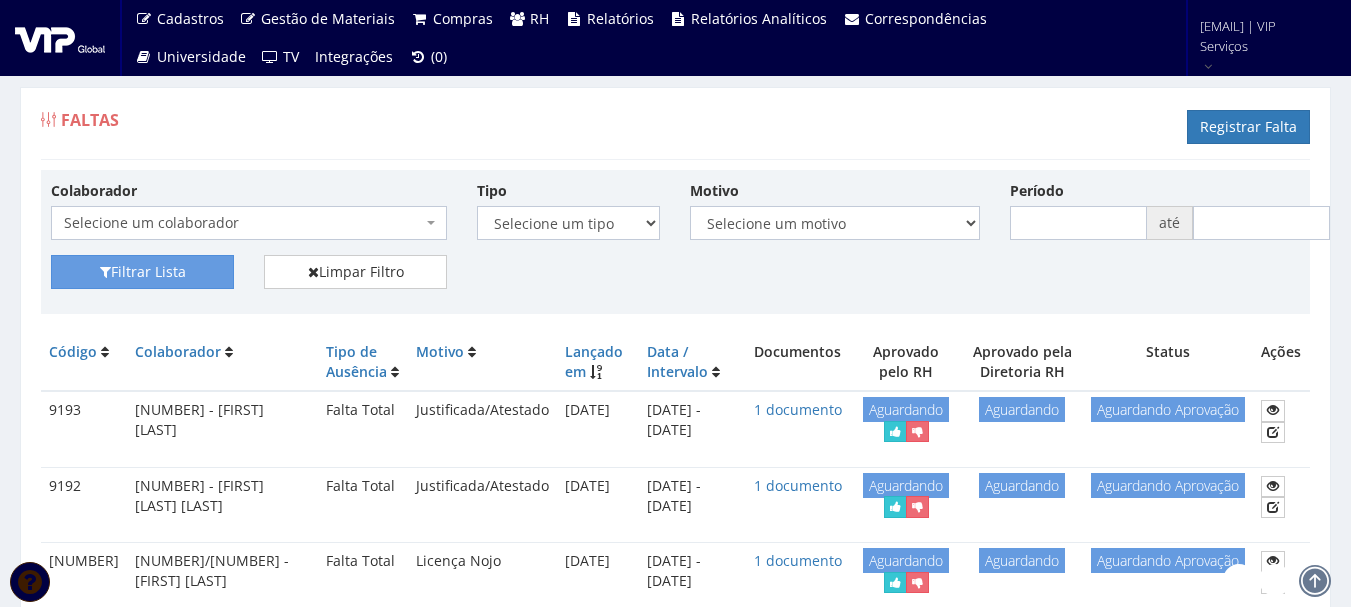 scroll, scrollTop: 0, scrollLeft: 0, axis: both 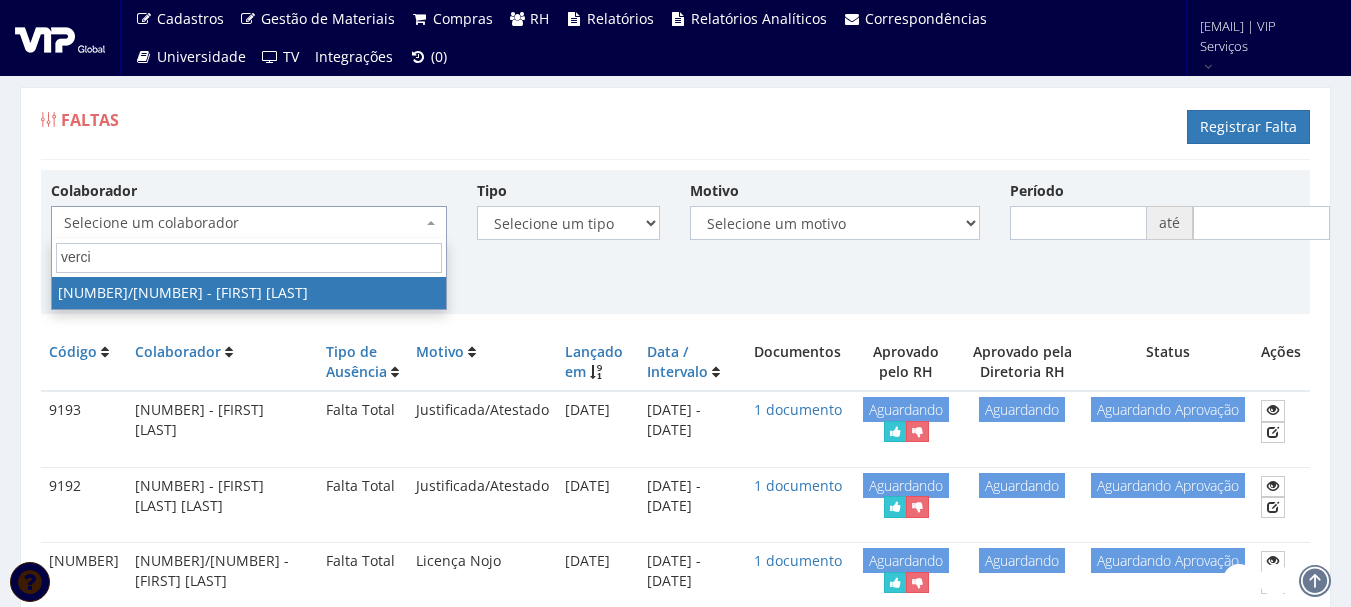 type on "verci" 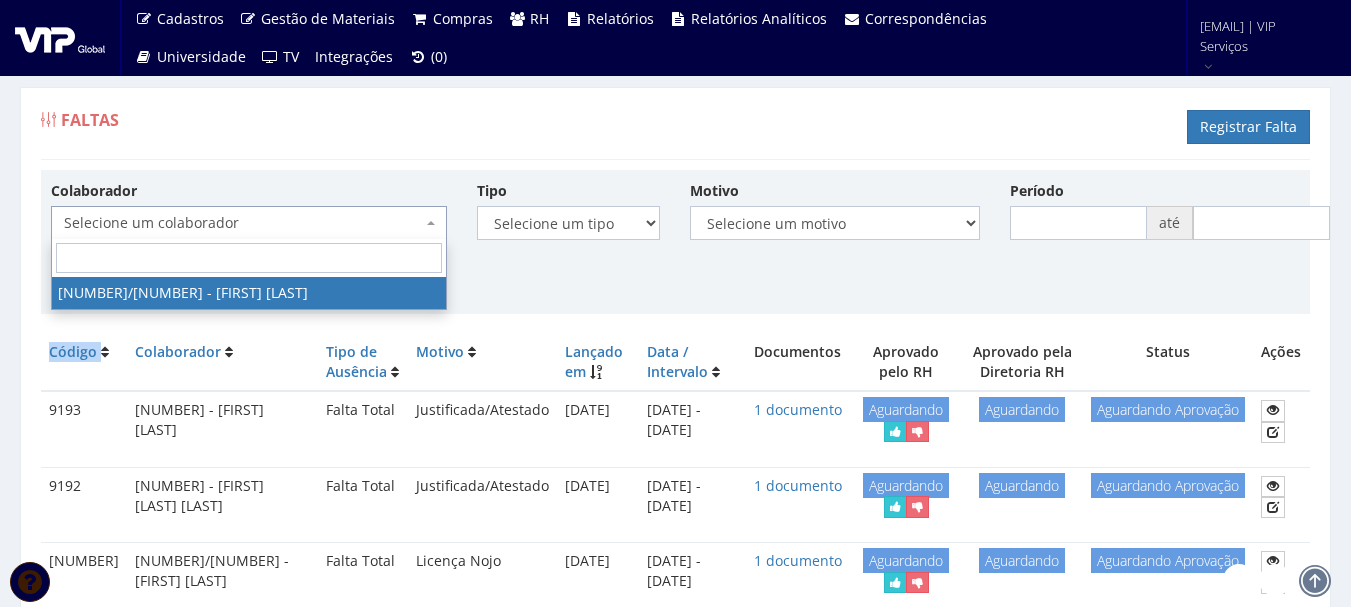 click on "Filtrar Lista
Limpar Filtro" at bounding box center [675, 279] 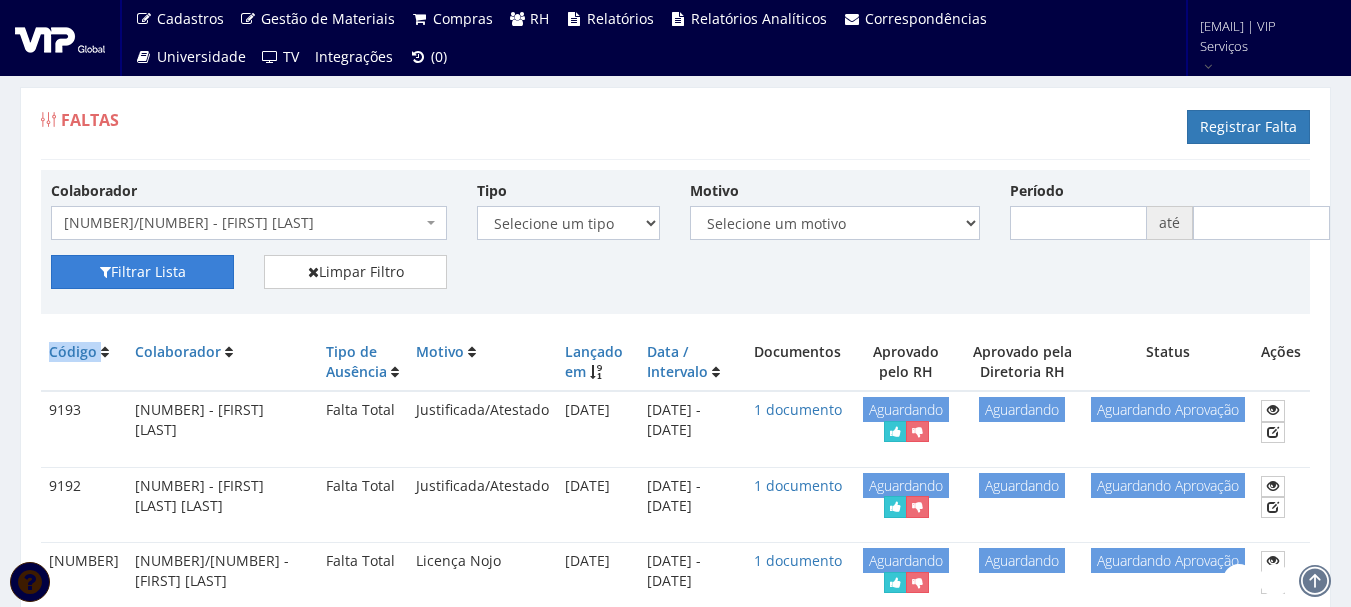 click on "Filtrar Lista" at bounding box center [142, 272] 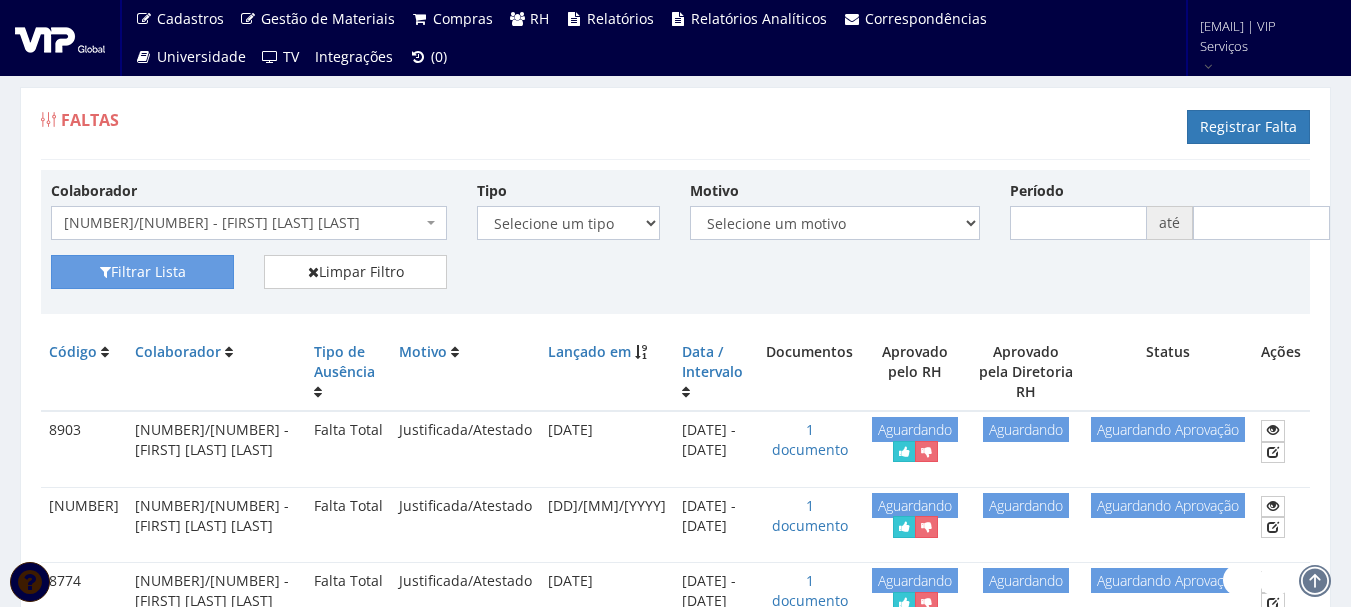 scroll, scrollTop: 0, scrollLeft: 0, axis: both 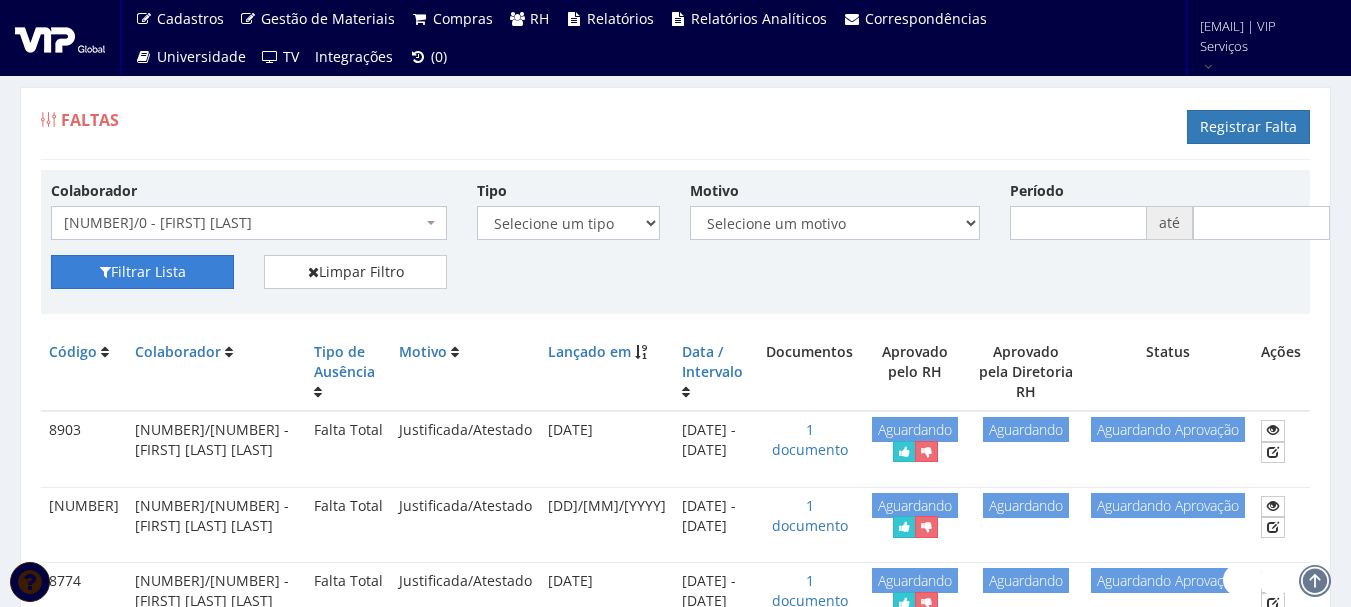 click on "Filtrar Lista" at bounding box center [142, 272] 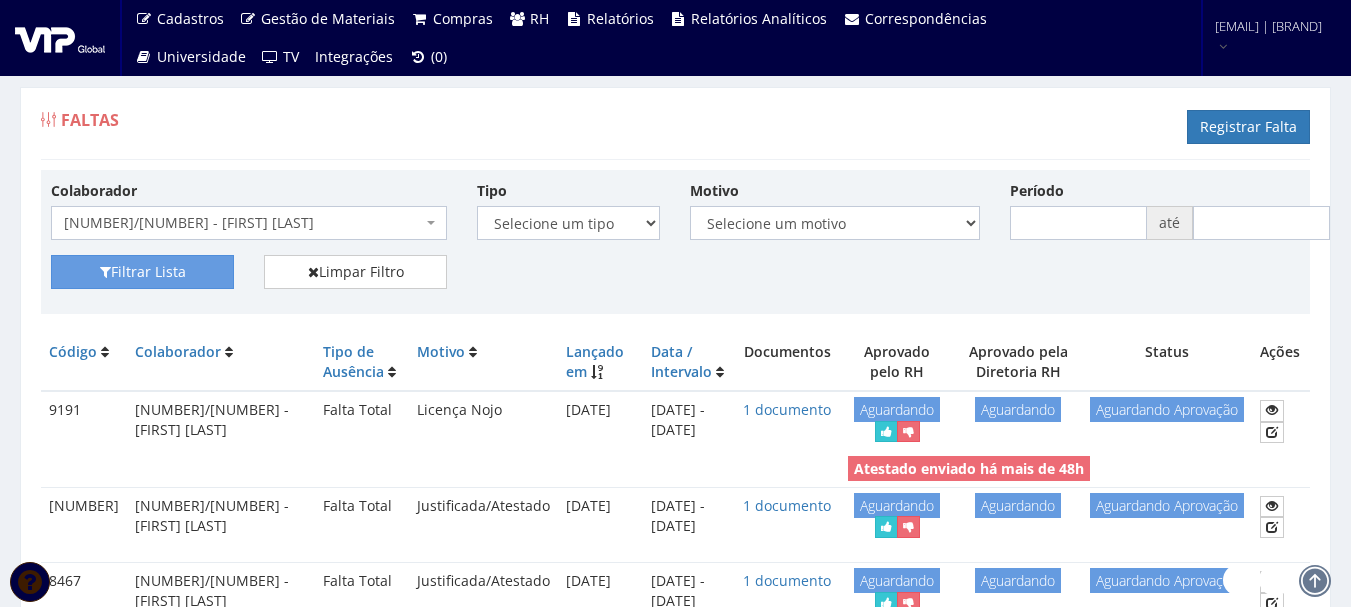 scroll, scrollTop: 0, scrollLeft: 0, axis: both 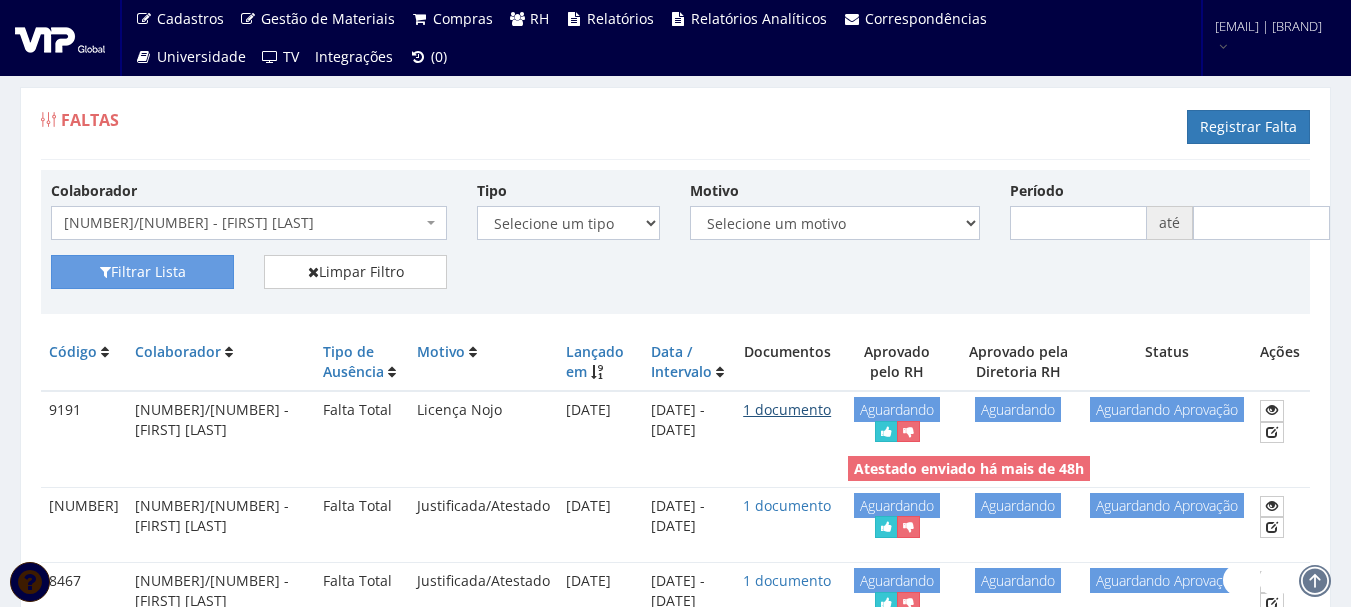click on "1 documento" at bounding box center (787, 409) 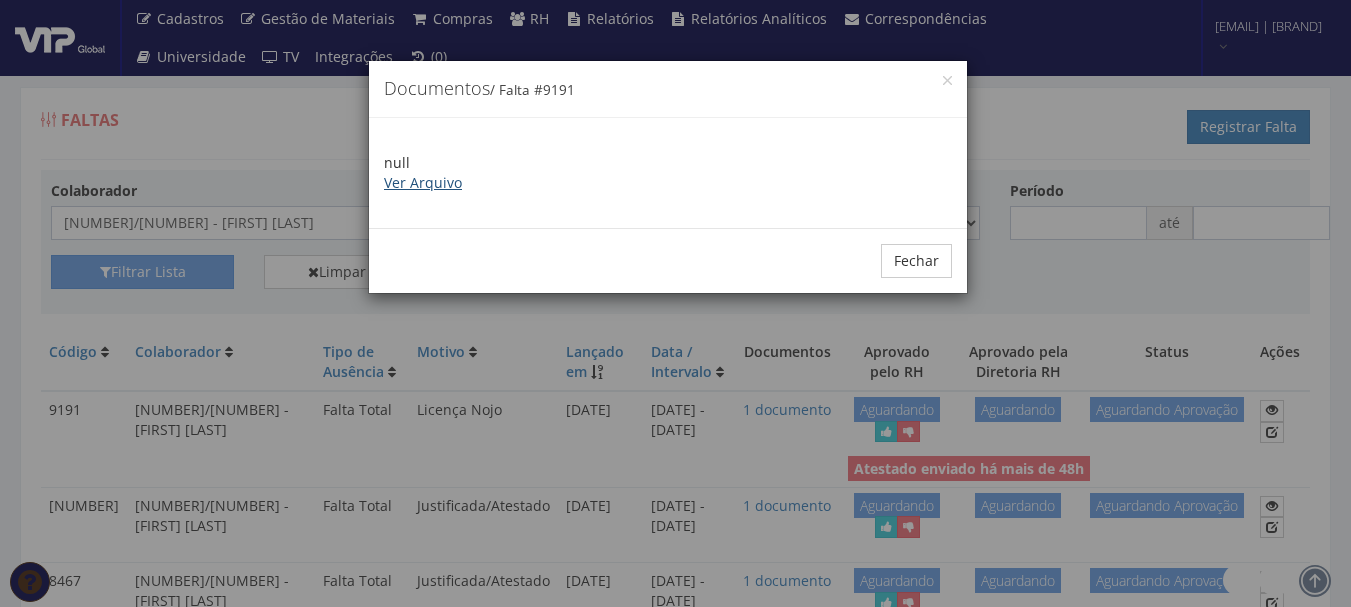 click on "Ver Arquivo" at bounding box center [423, 182] 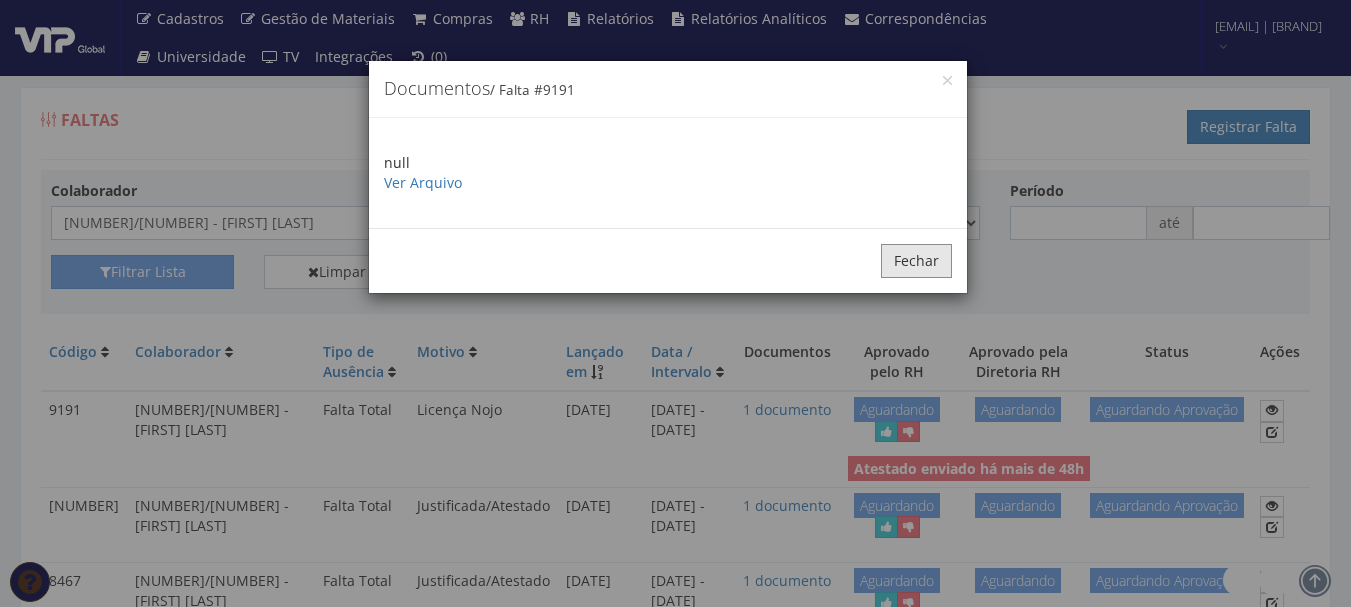 drag, startPoint x: 915, startPoint y: 257, endPoint x: 872, endPoint y: 249, distance: 43.737854 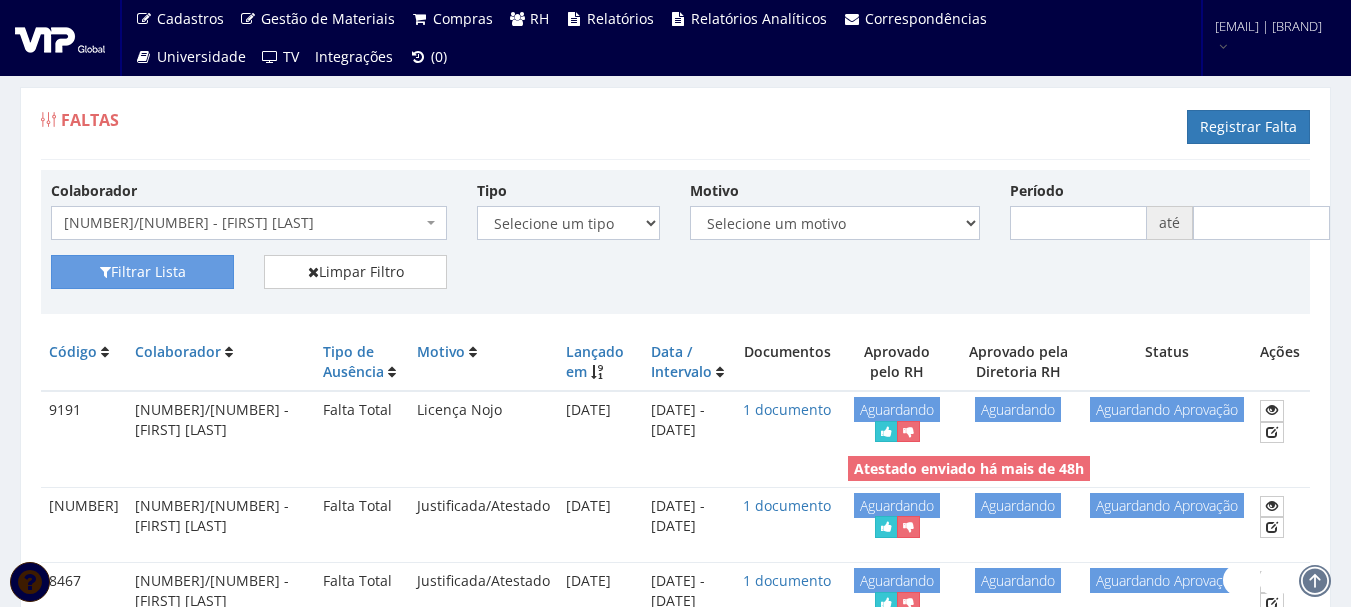 click on "[NUMBER]/0 - [FIRST] [LAST]" at bounding box center [249, 223] 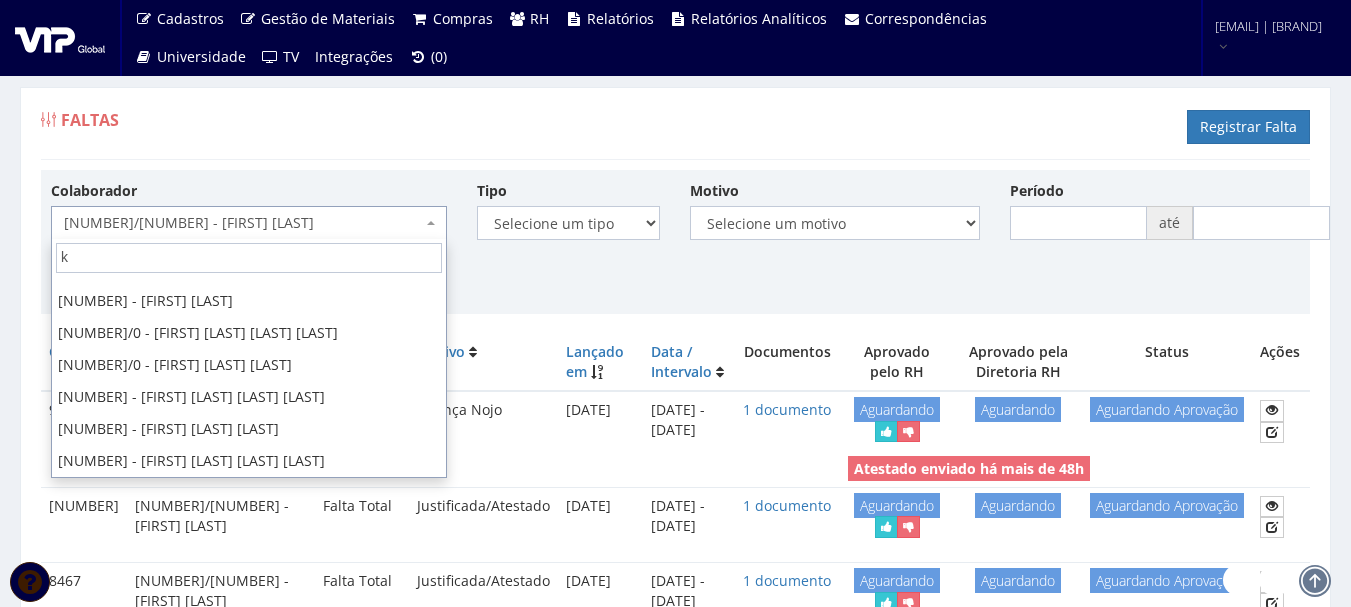 scroll, scrollTop: 0, scrollLeft: 0, axis: both 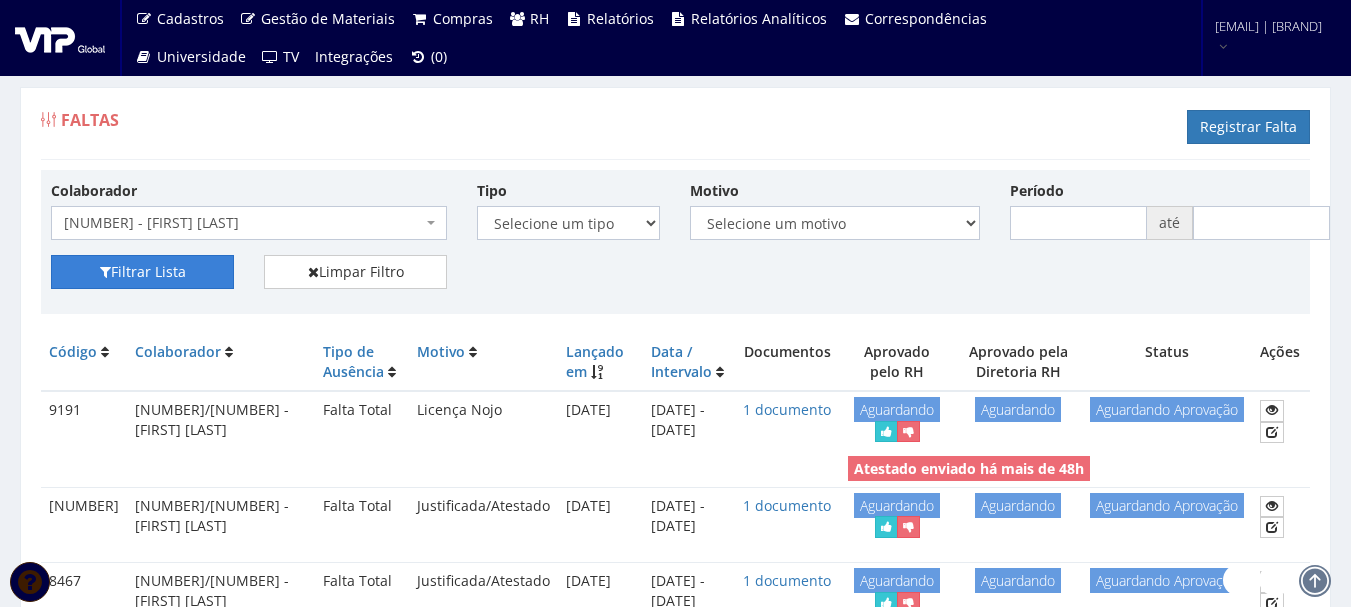 click on "Filtrar Lista" at bounding box center (142, 272) 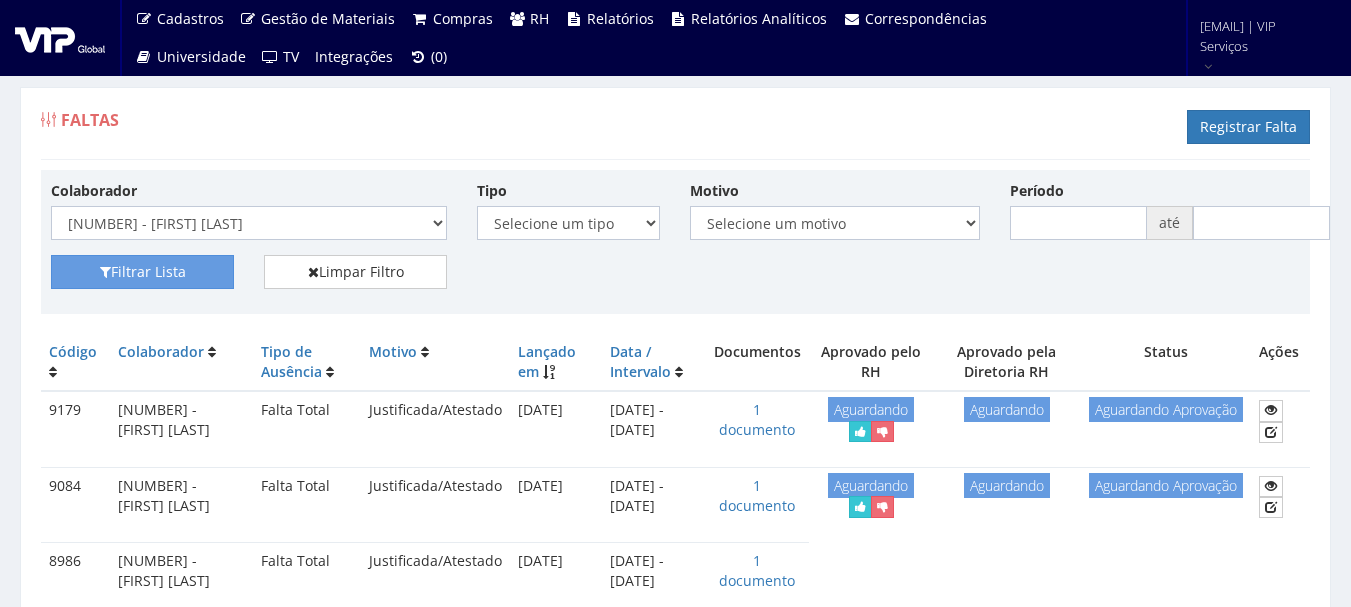 scroll, scrollTop: 0, scrollLeft: 0, axis: both 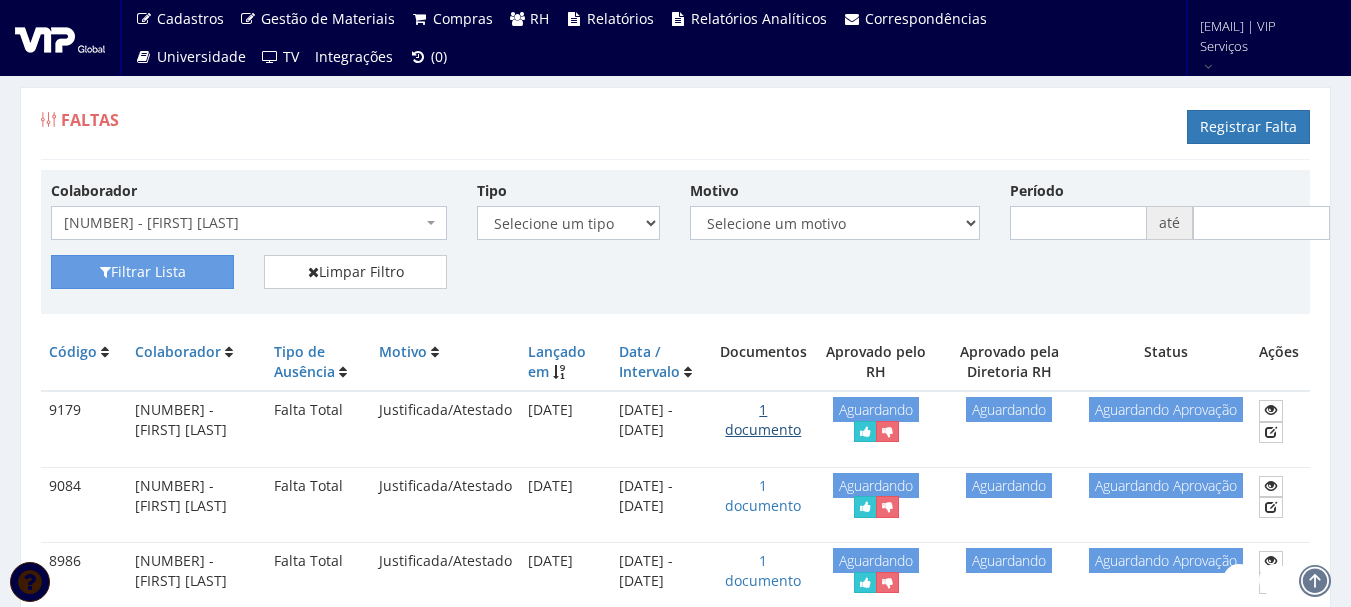 click on "1 documento" at bounding box center [763, 419] 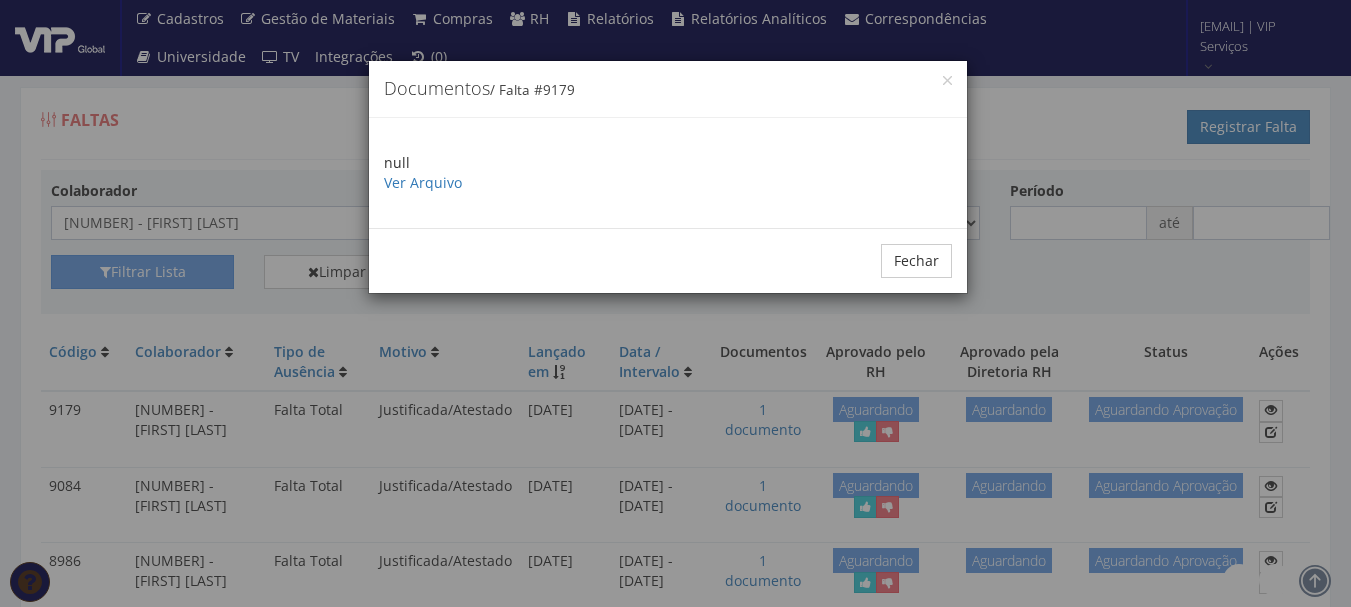 click on "null Ver Arquivo" at bounding box center (668, 173) 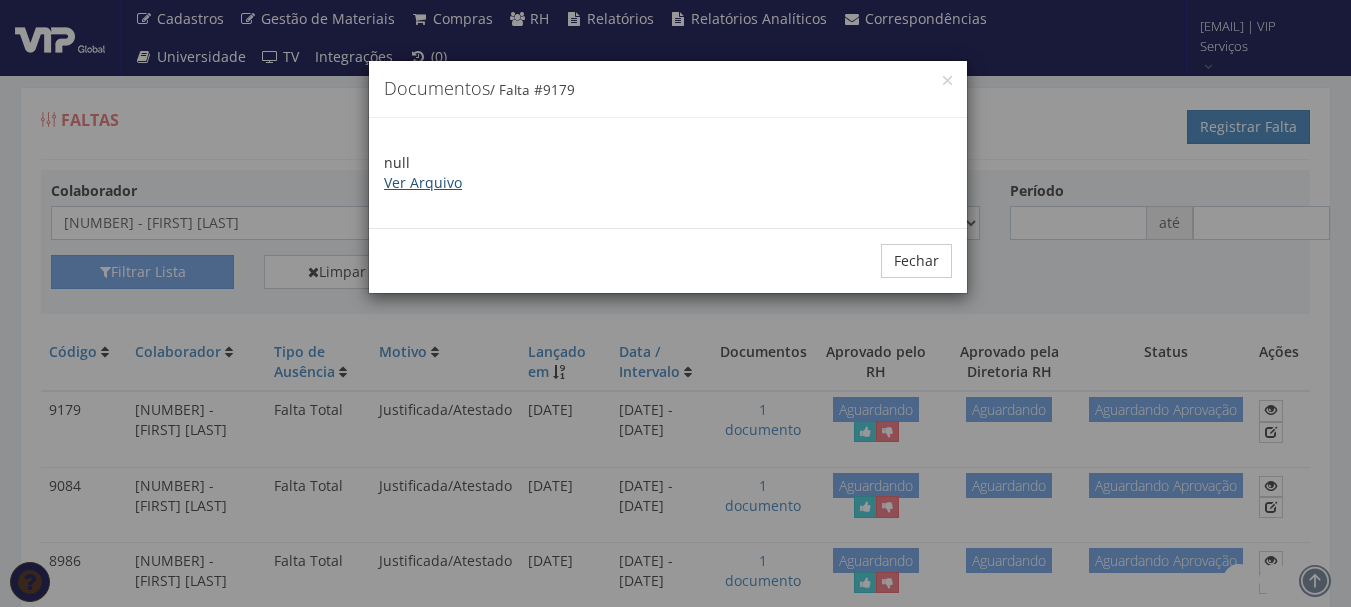click on "Ver Arquivo" at bounding box center [423, 182] 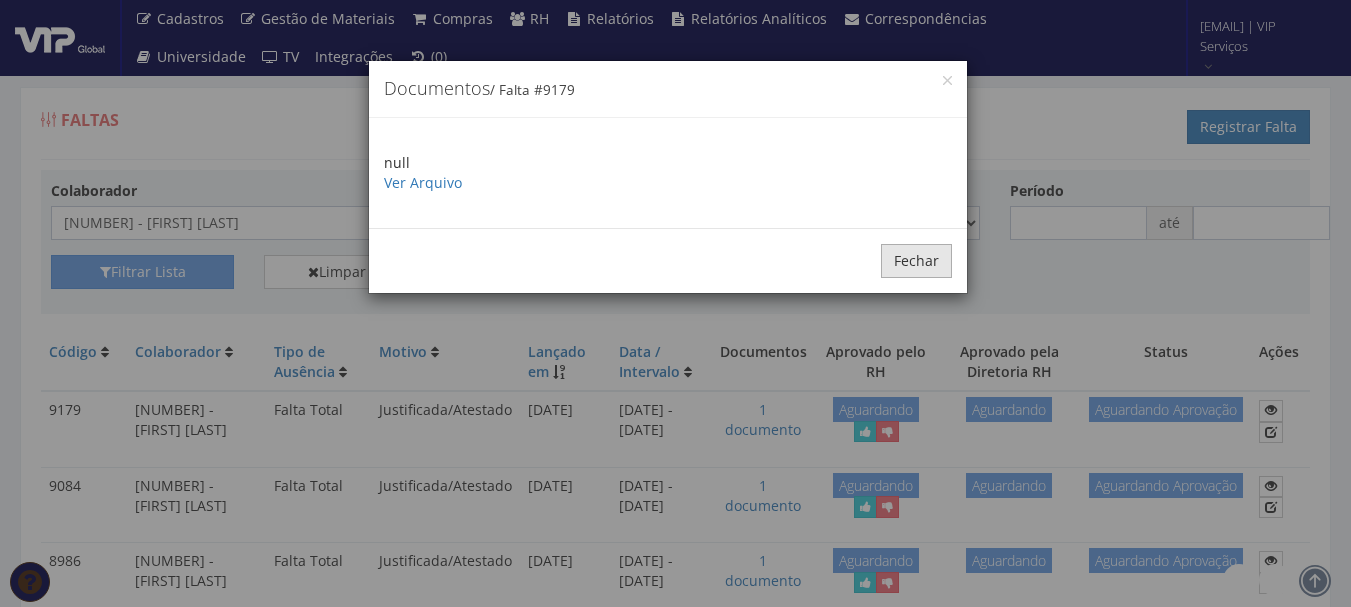 click on "Fechar" at bounding box center [916, 261] 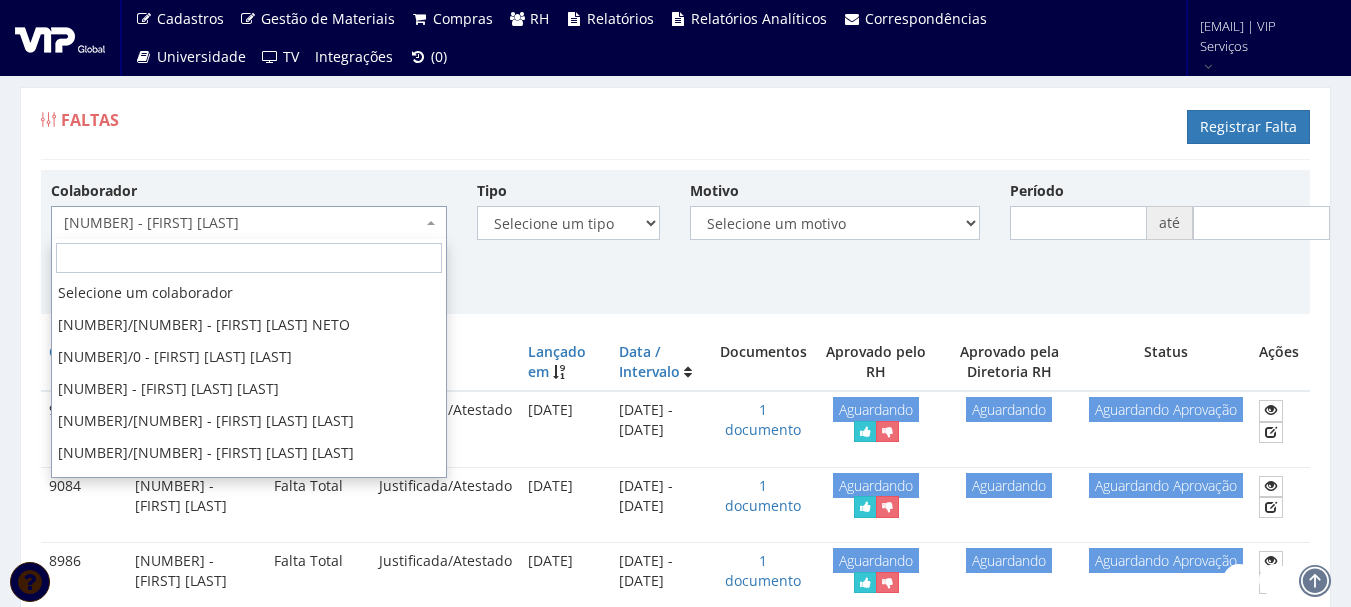 click on "[NUMBER] - [FIRST] [LAST]" at bounding box center [243, 223] 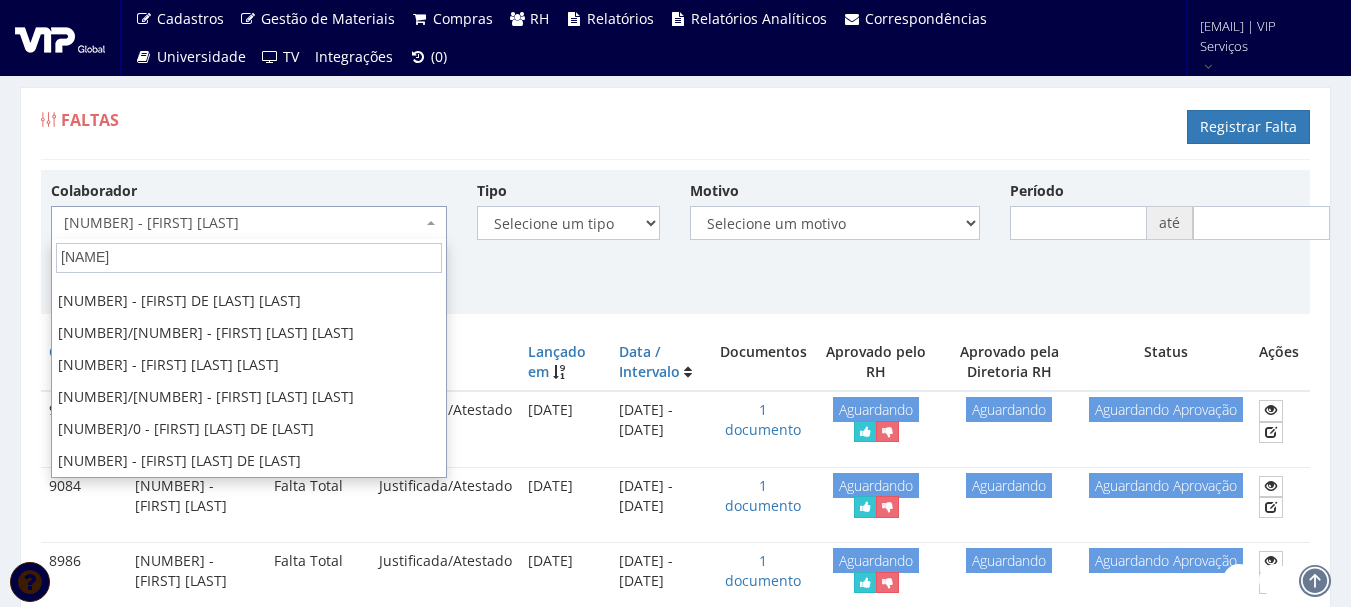 scroll, scrollTop: 0, scrollLeft: 0, axis: both 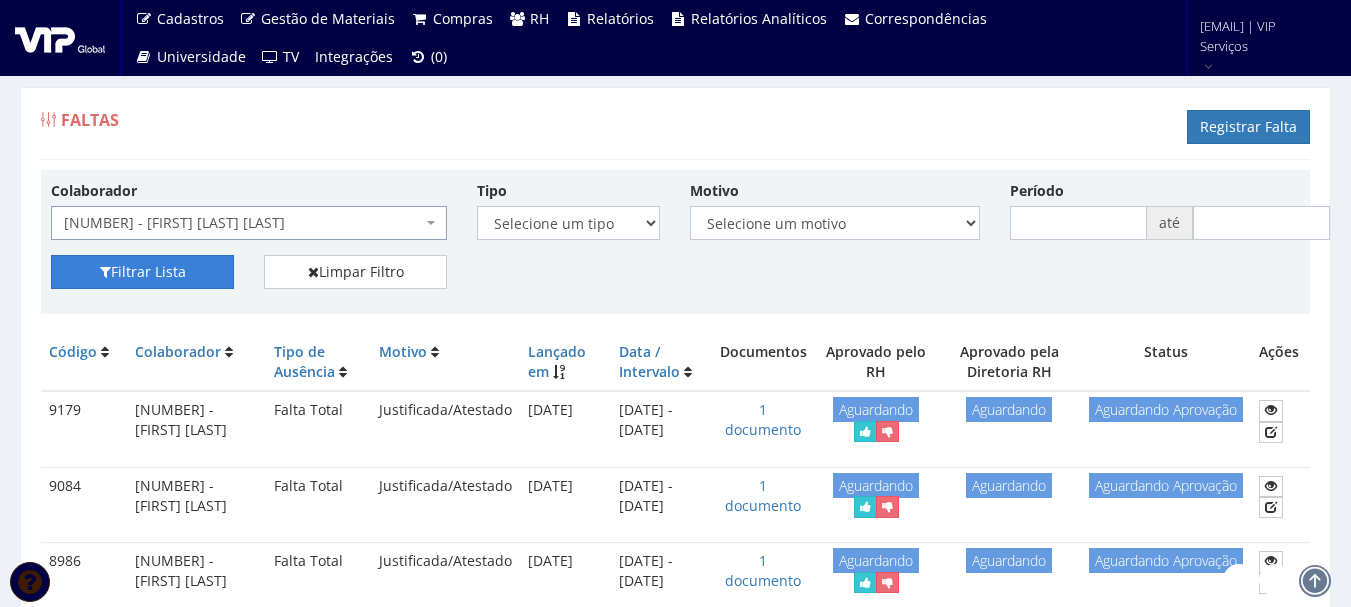 click on "Filtrar Lista" at bounding box center (142, 272) 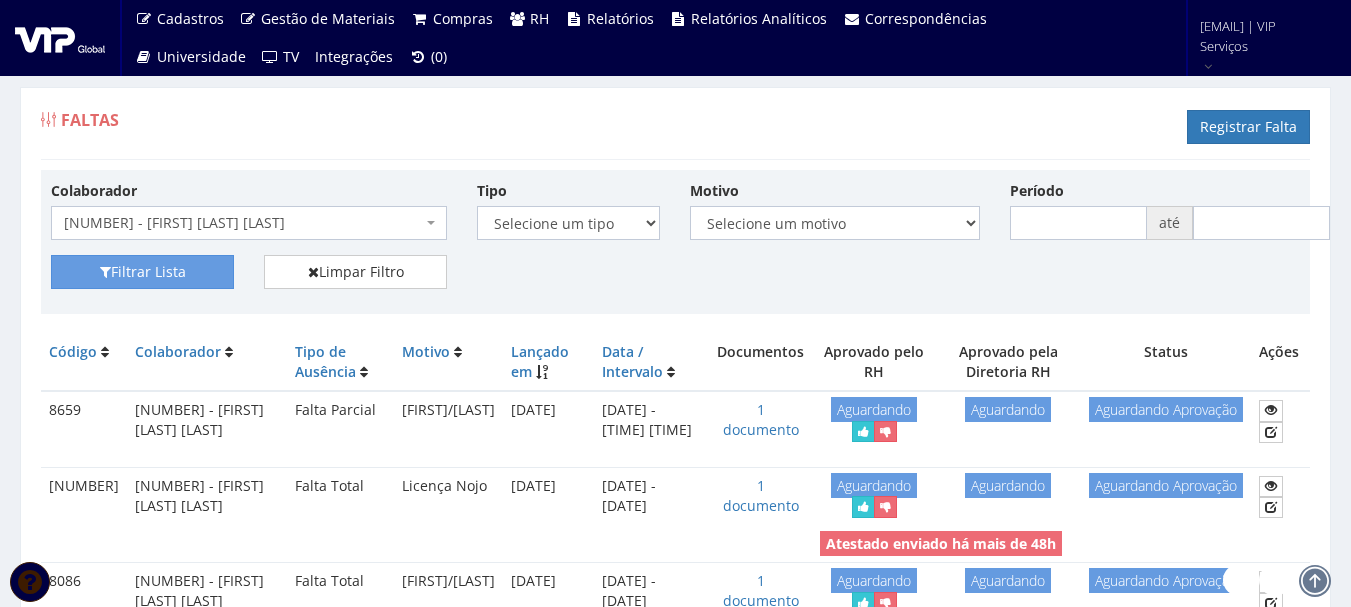 scroll, scrollTop: 0, scrollLeft: 0, axis: both 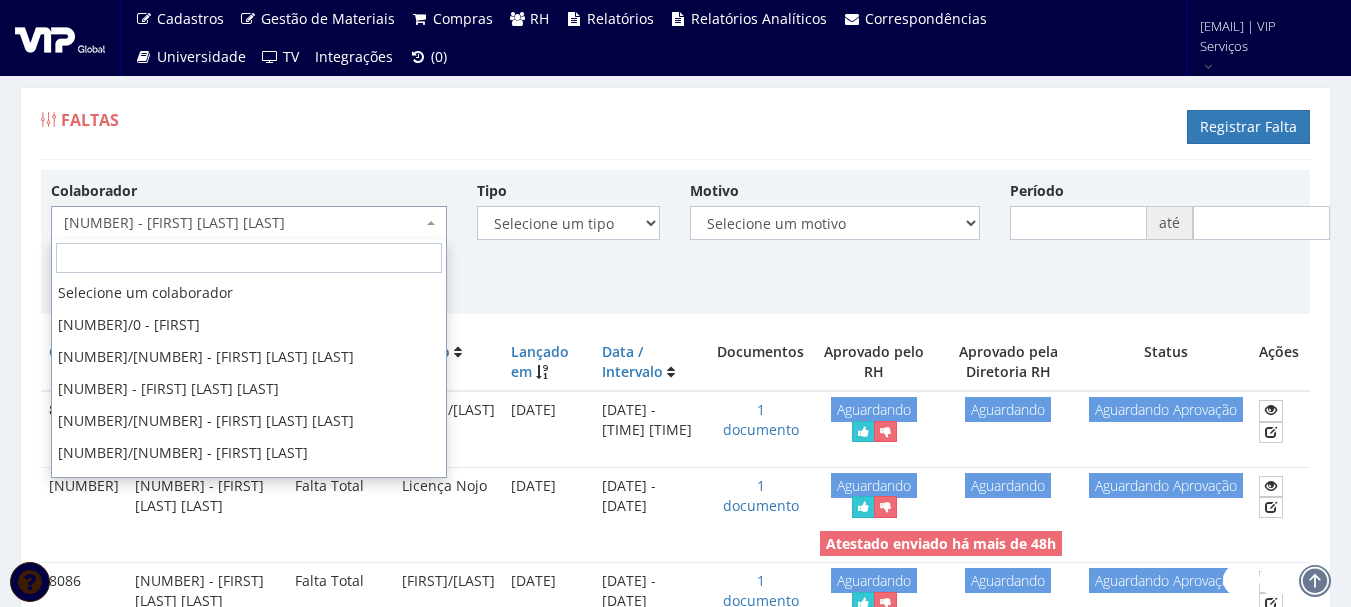 click on "8066 - FERNANDO AUGUSTO GESKE" at bounding box center (243, 223) 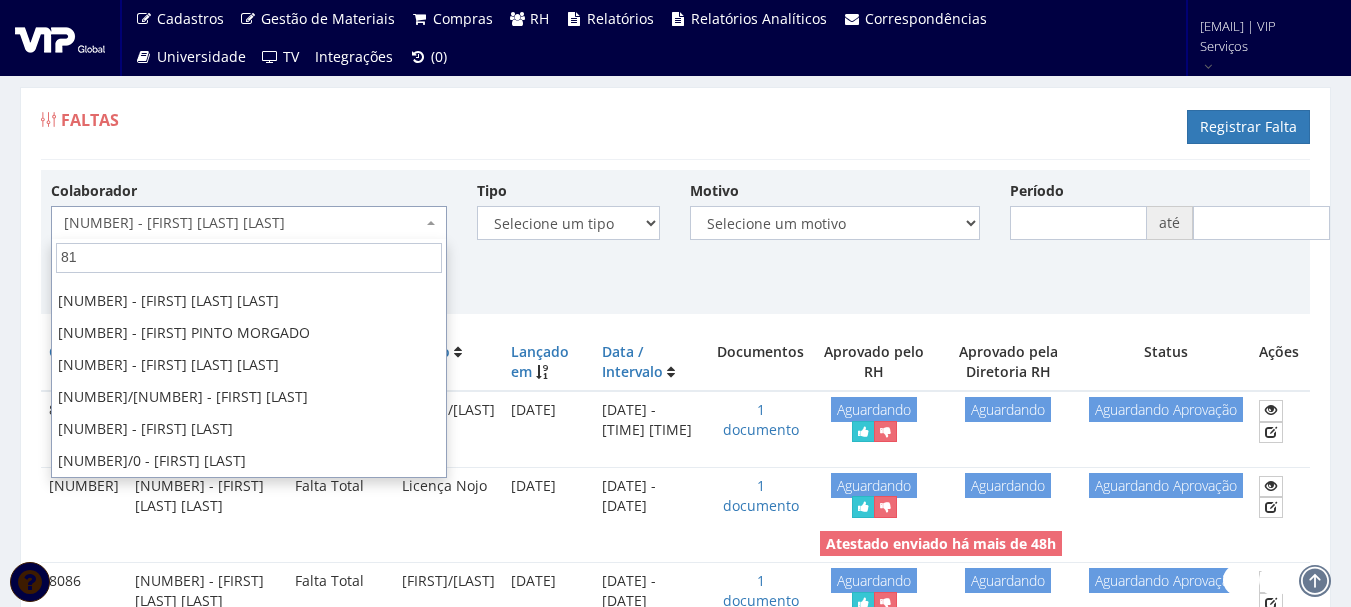 scroll, scrollTop: 0, scrollLeft: 0, axis: both 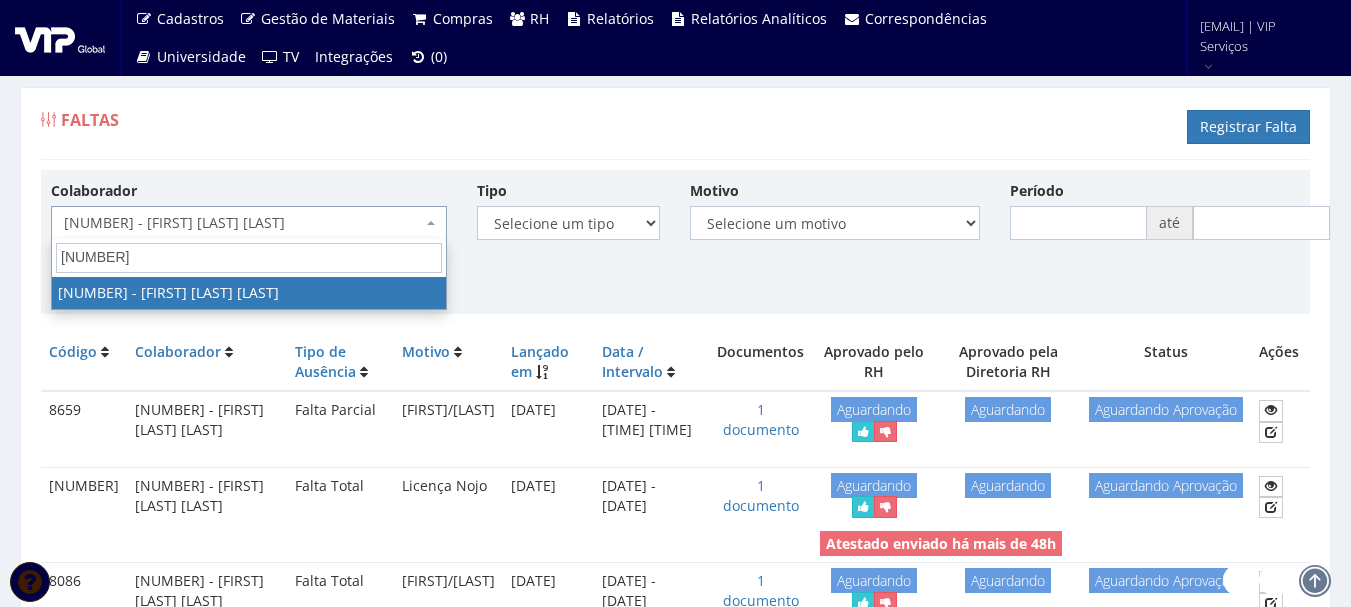 type on "8153" 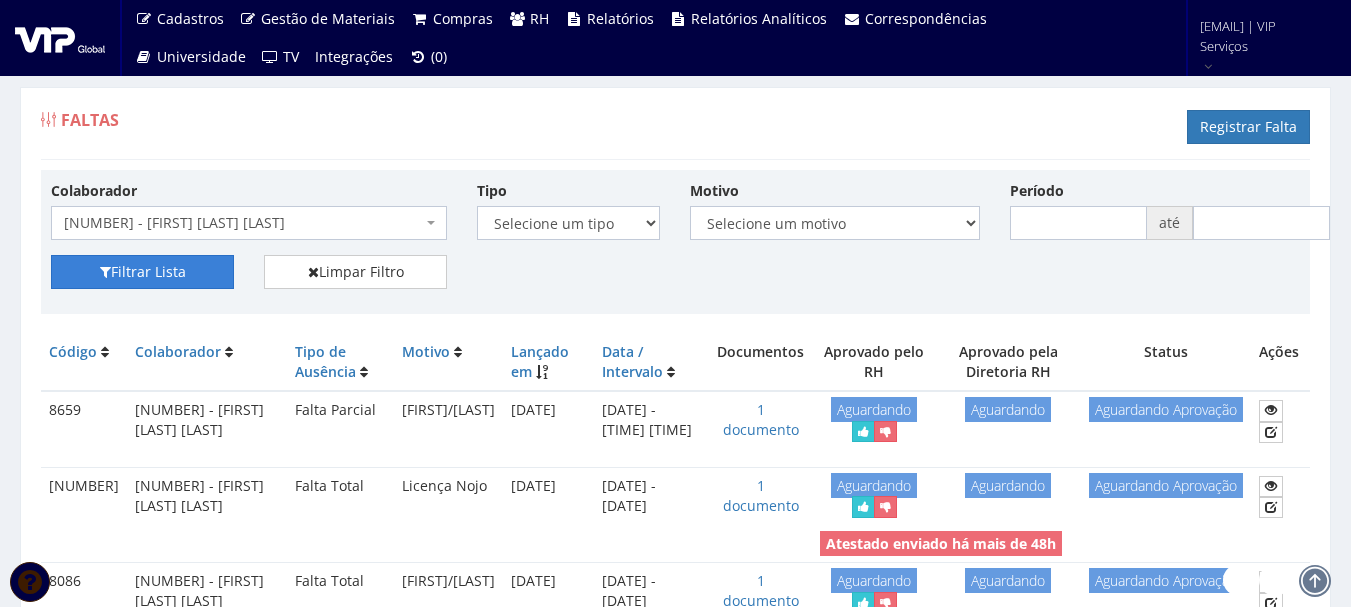 click on "Filtrar Lista" at bounding box center [142, 272] 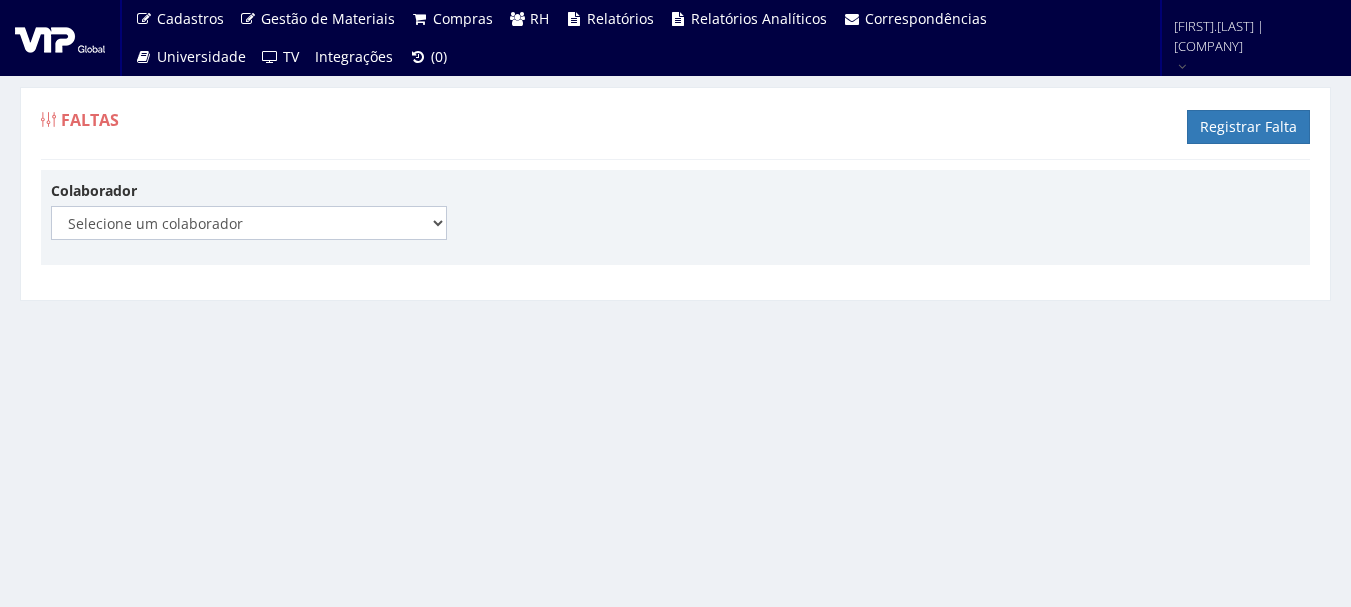 scroll, scrollTop: 0, scrollLeft: 0, axis: both 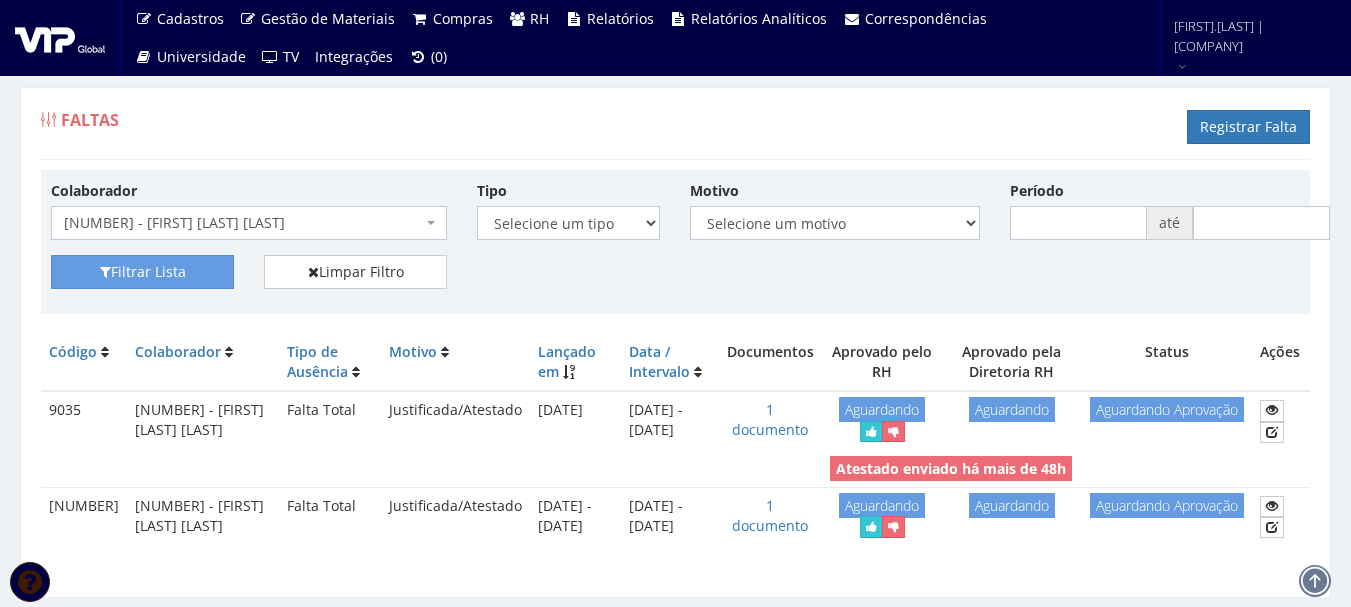 click on "8153 - [FIRST] [LAST]" at bounding box center [243, 223] 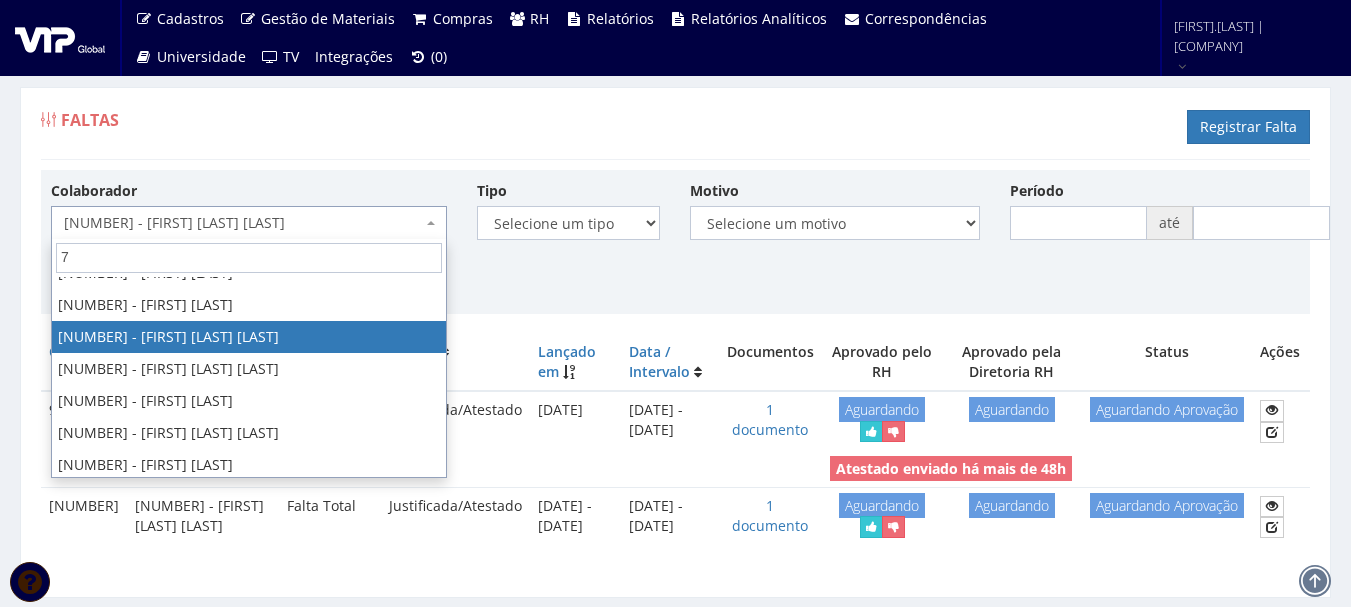 scroll, scrollTop: 0, scrollLeft: 0, axis: both 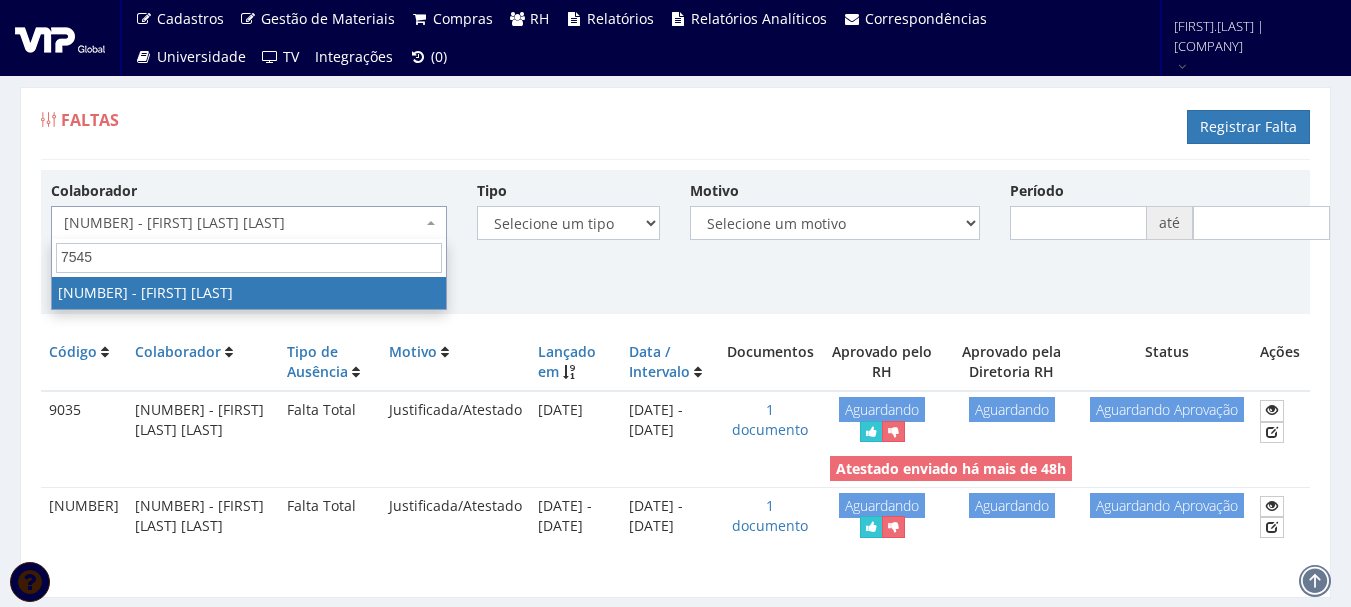 type on "7545" 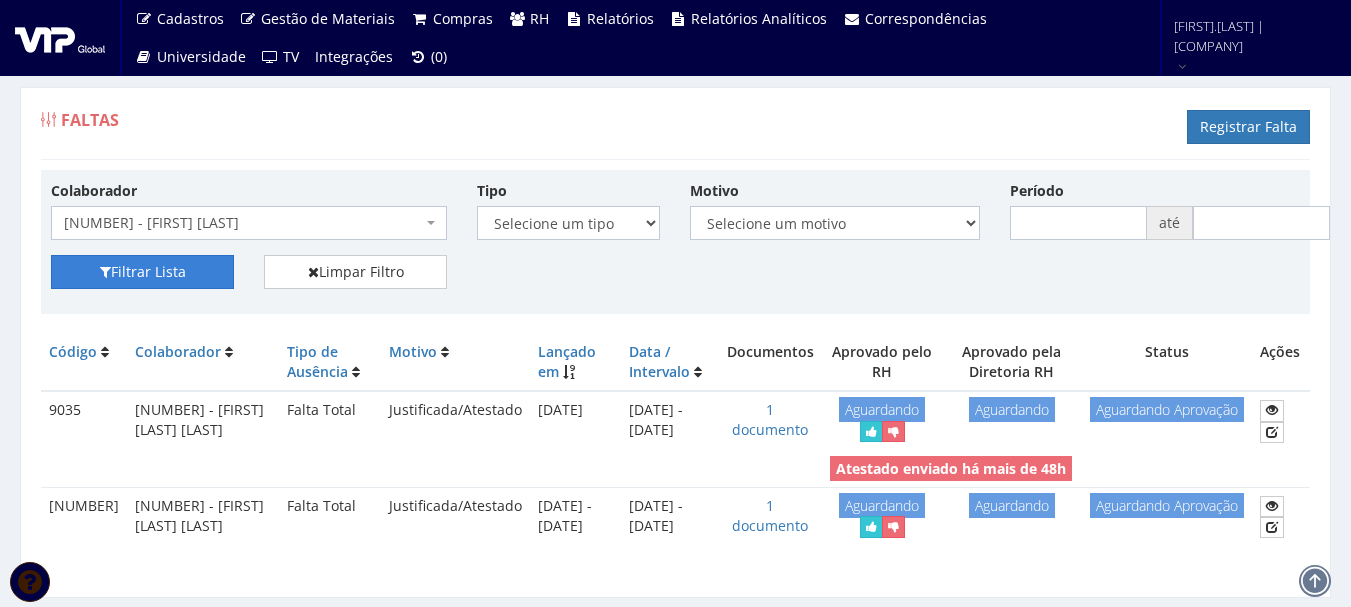 click on "Filtrar Lista" at bounding box center [142, 272] 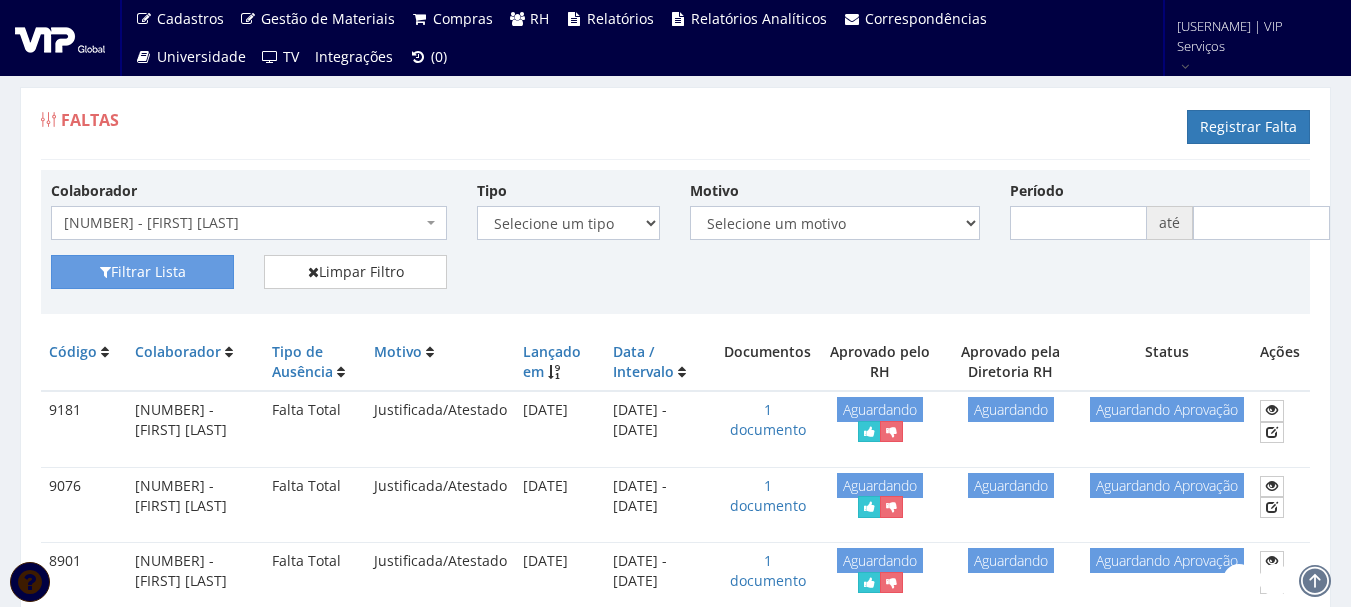 scroll, scrollTop: 0, scrollLeft: 0, axis: both 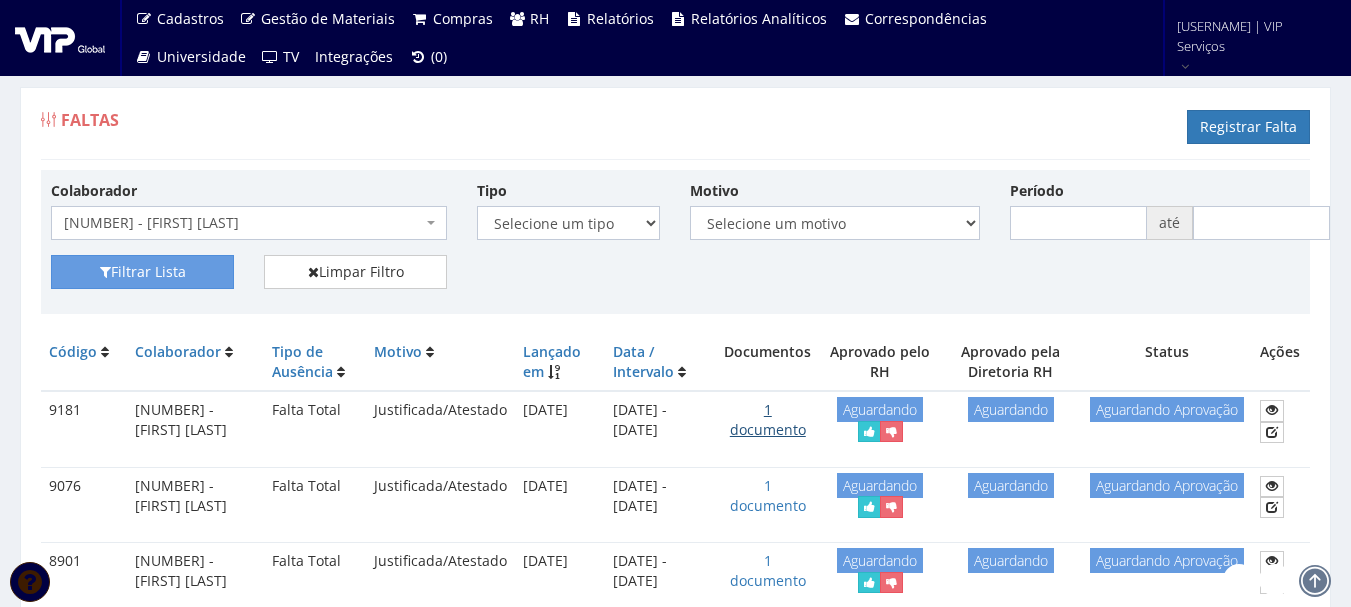 click on "1 documento" at bounding box center (768, 419) 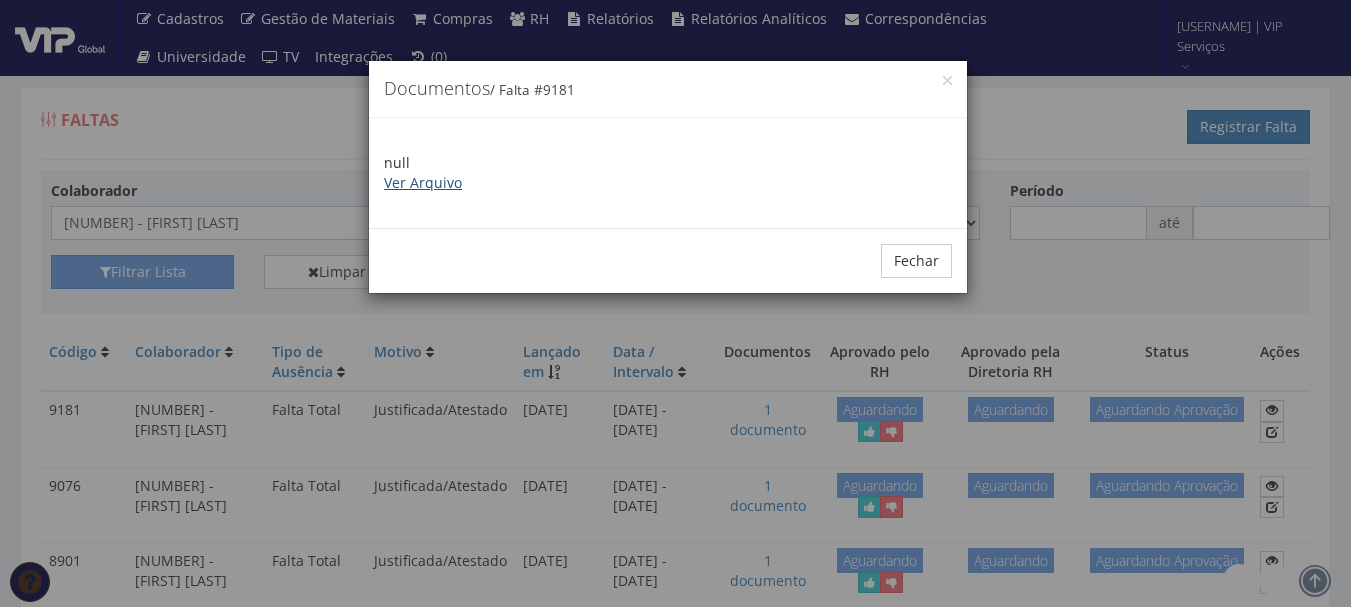 click on "Ver Arquivo" at bounding box center [423, 182] 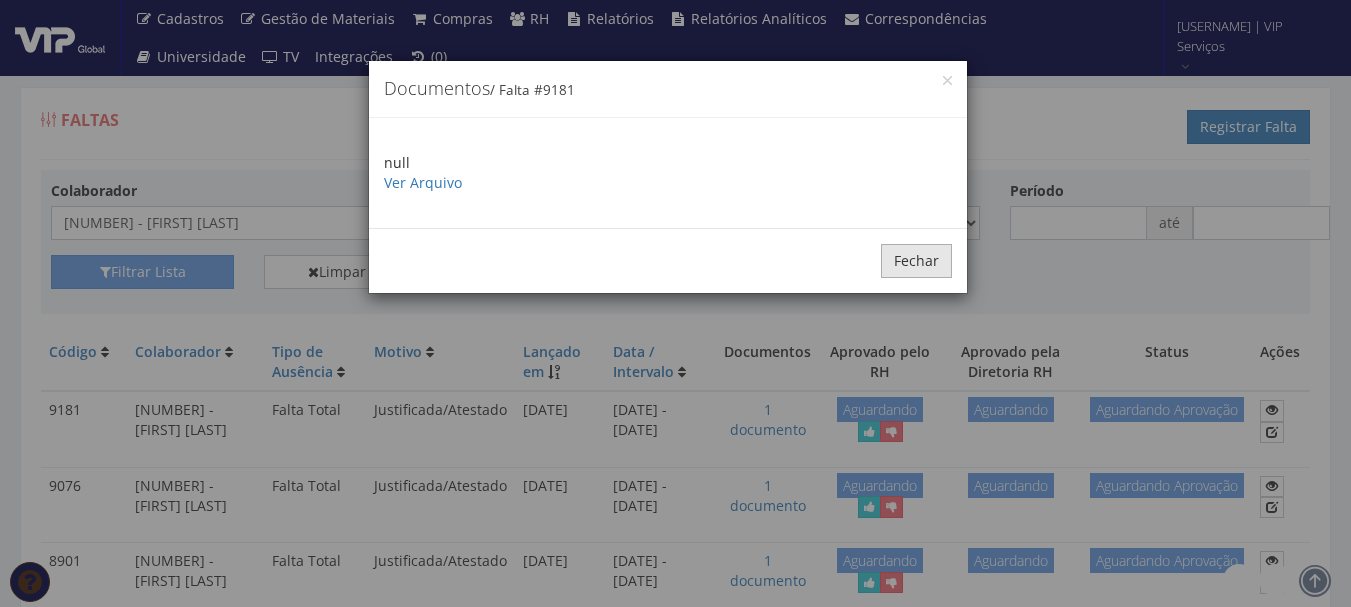 drag, startPoint x: 912, startPoint y: 251, endPoint x: 838, endPoint y: 248, distance: 74.06078 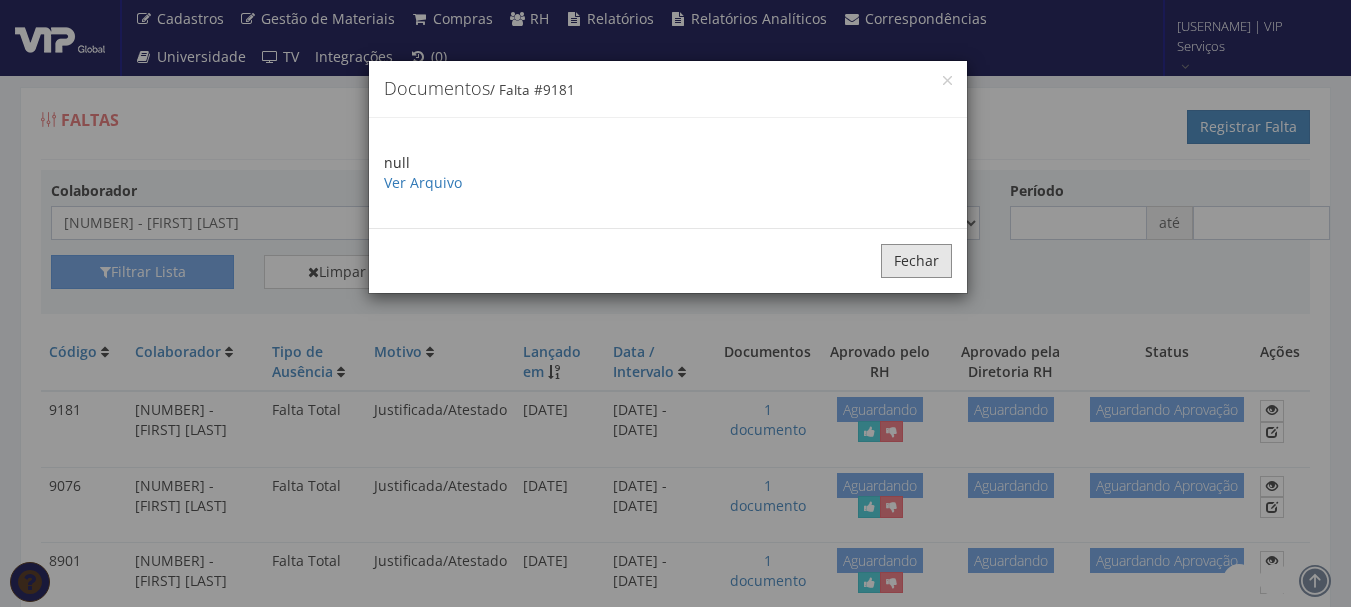 click on "Fechar" at bounding box center (916, 261) 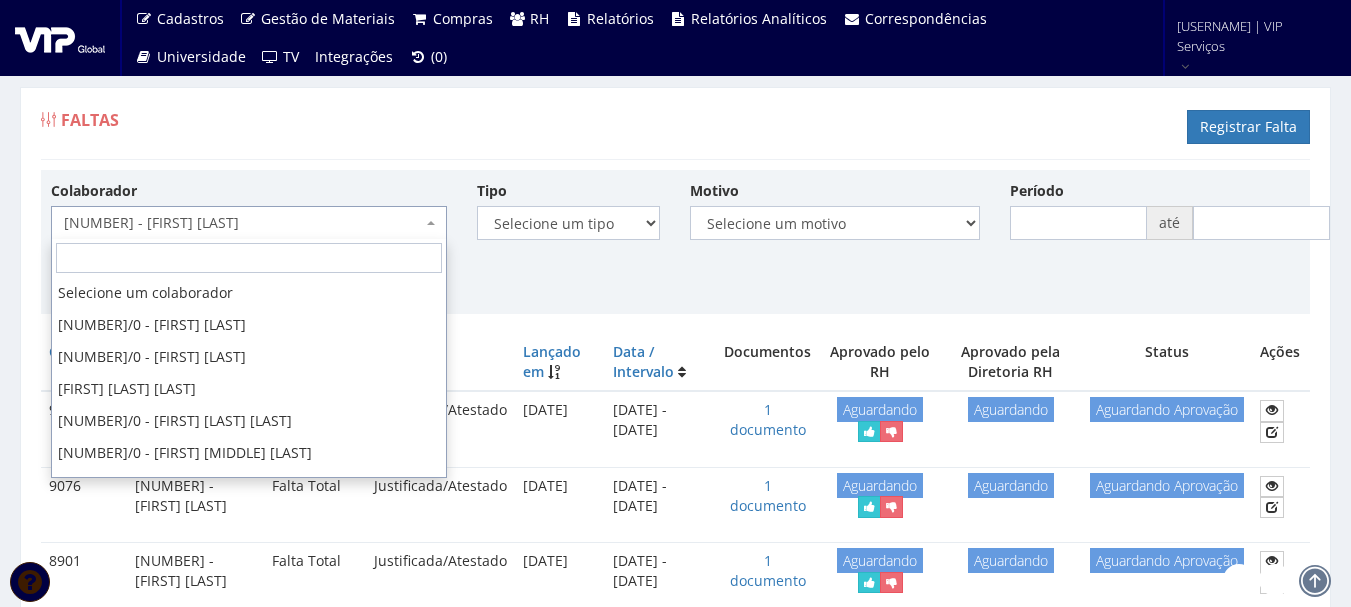 click on "[NUMBER] - [FIRST] [LAST]" at bounding box center [243, 223] 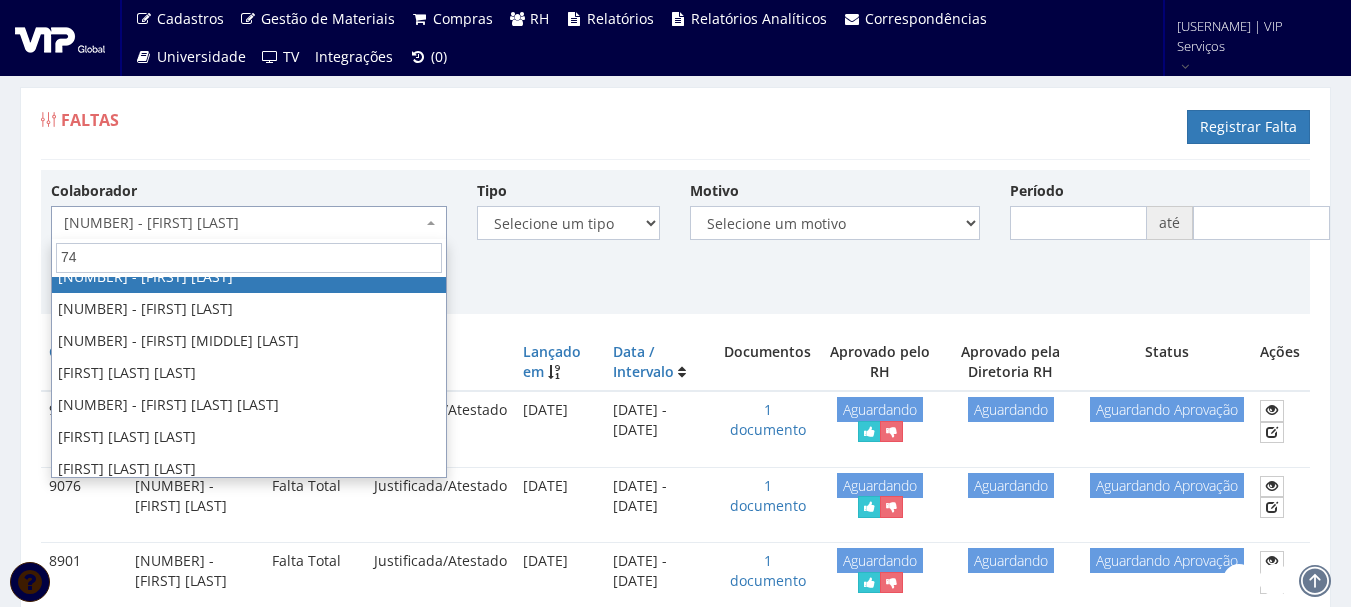 scroll, scrollTop: 0, scrollLeft: 0, axis: both 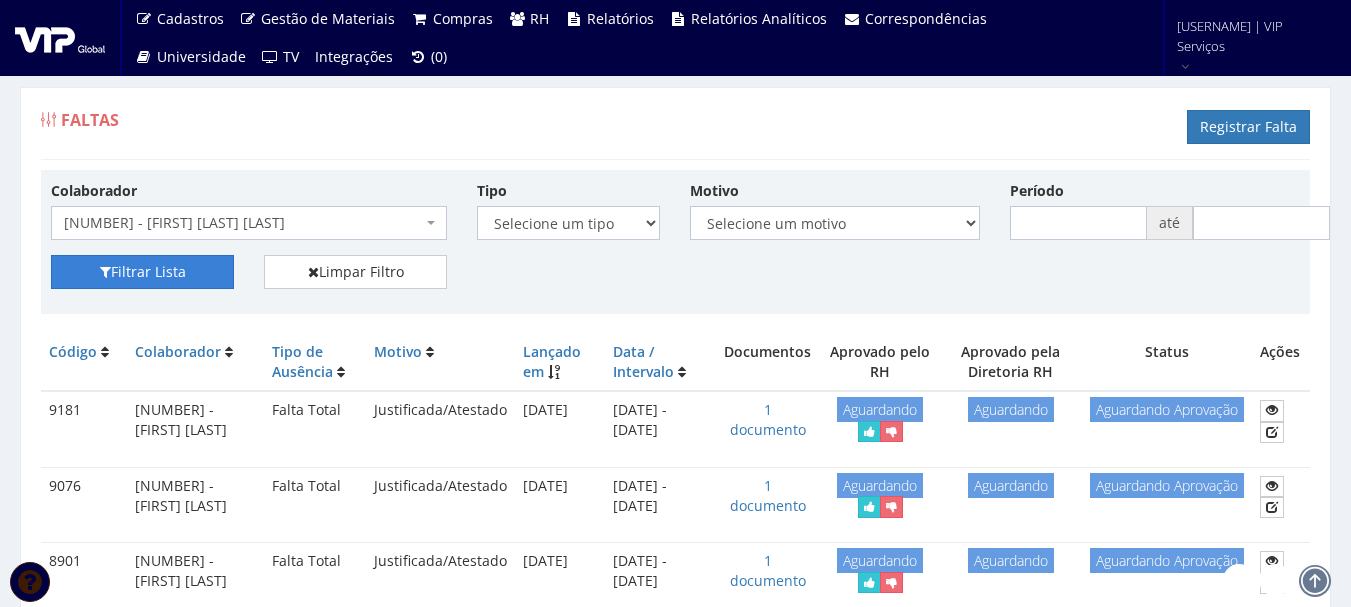 click on "Filtrar Lista" at bounding box center (142, 272) 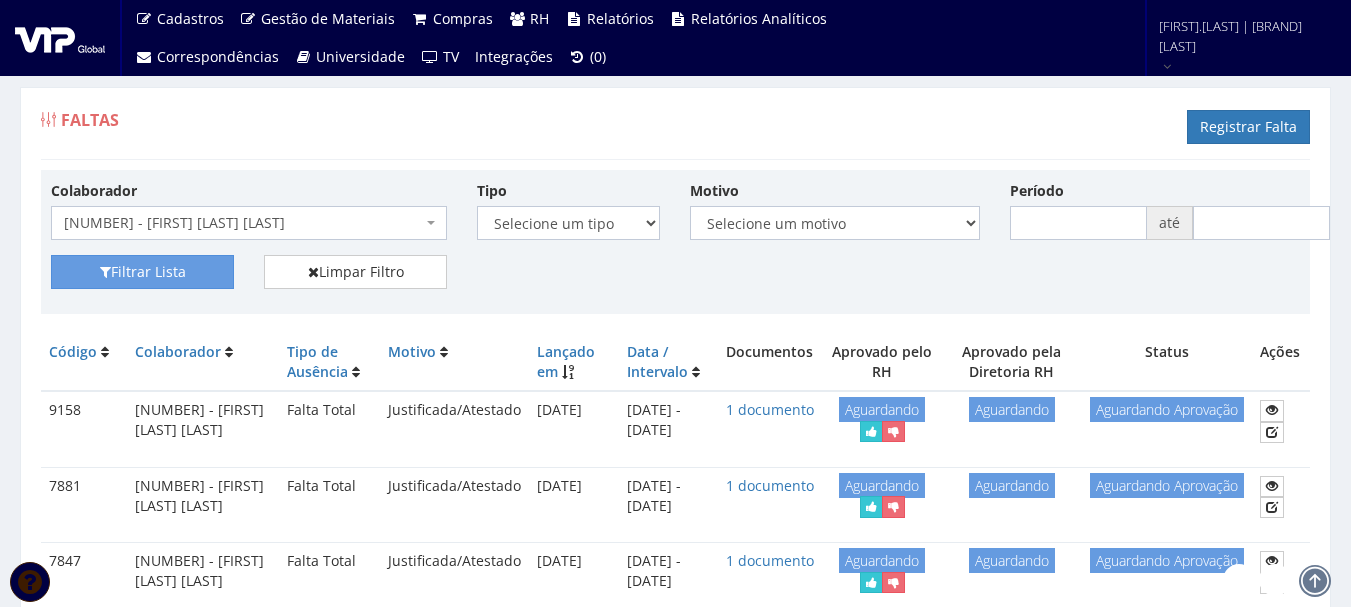 scroll, scrollTop: 0, scrollLeft: 0, axis: both 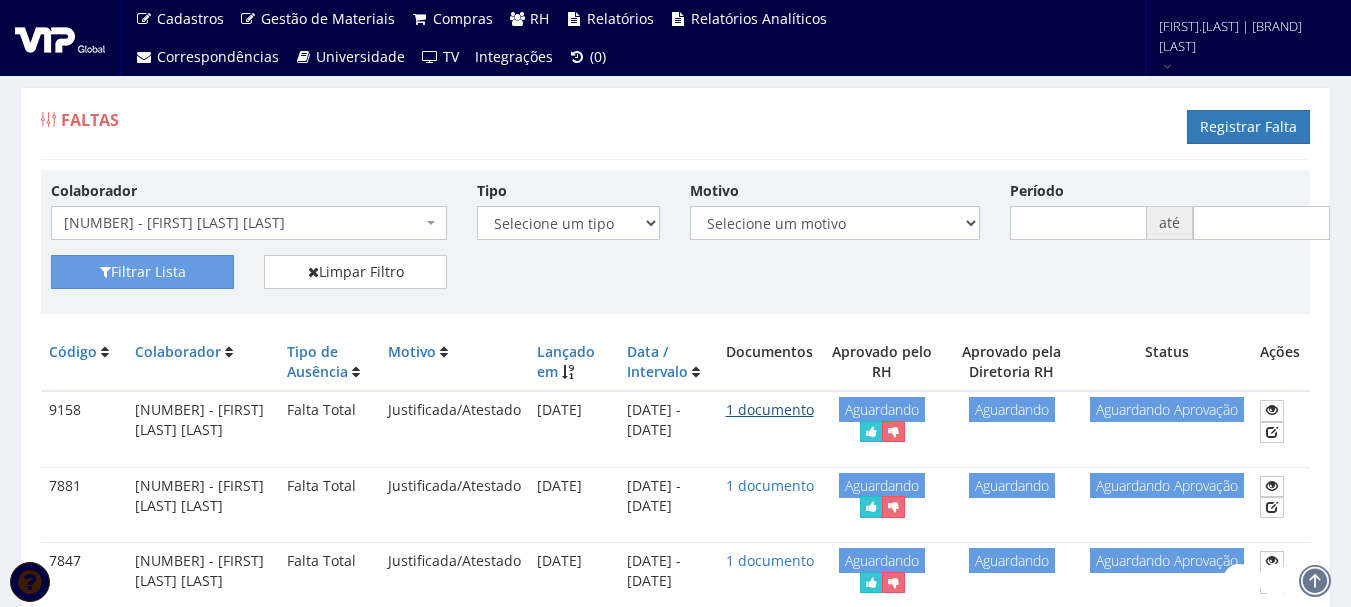 click on "1 documento" at bounding box center (770, 409) 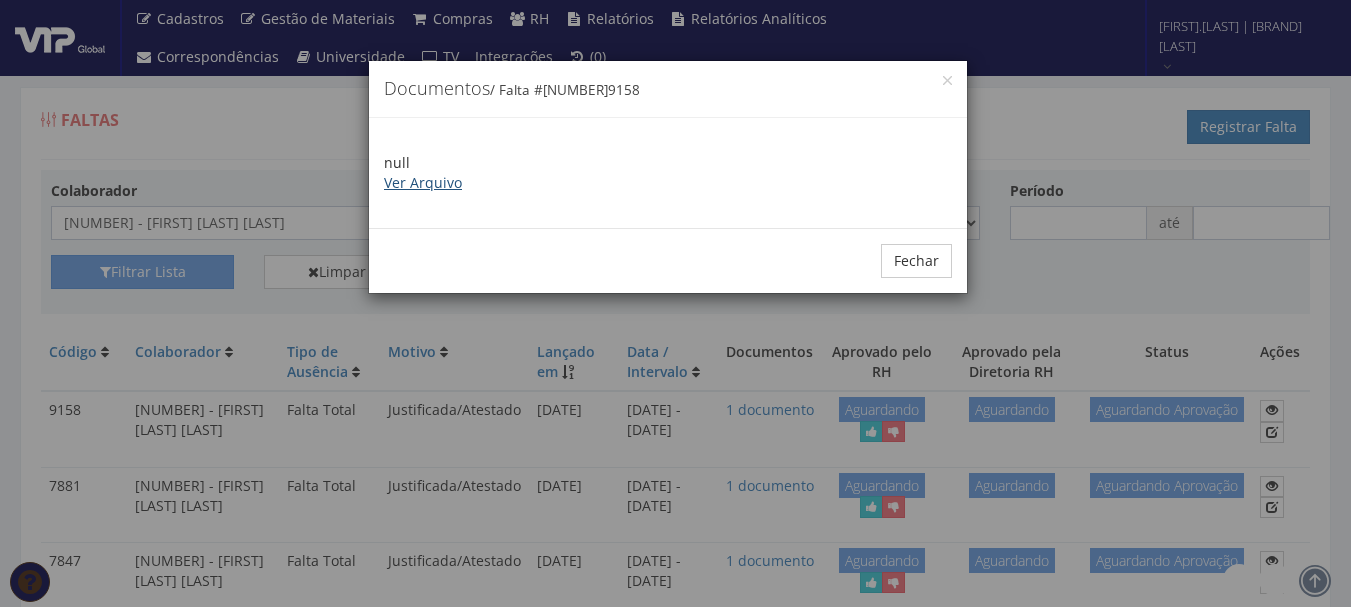click on "Ver Arquivo" at bounding box center (423, 182) 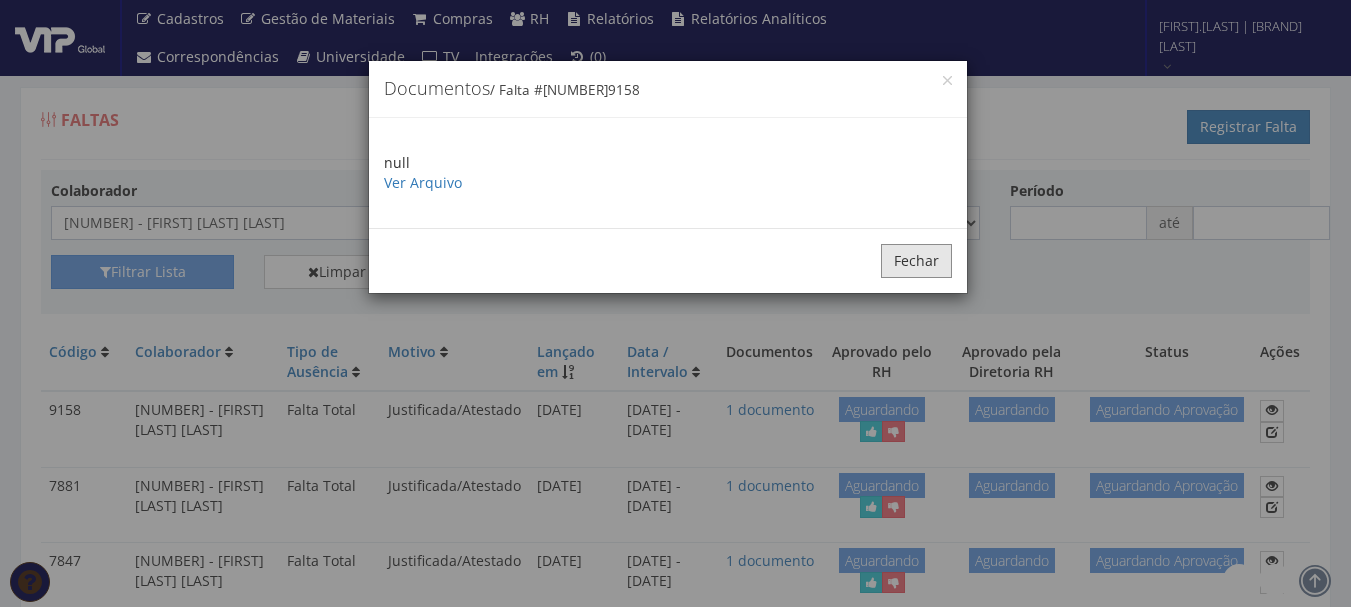 click on "Fechar" at bounding box center [916, 261] 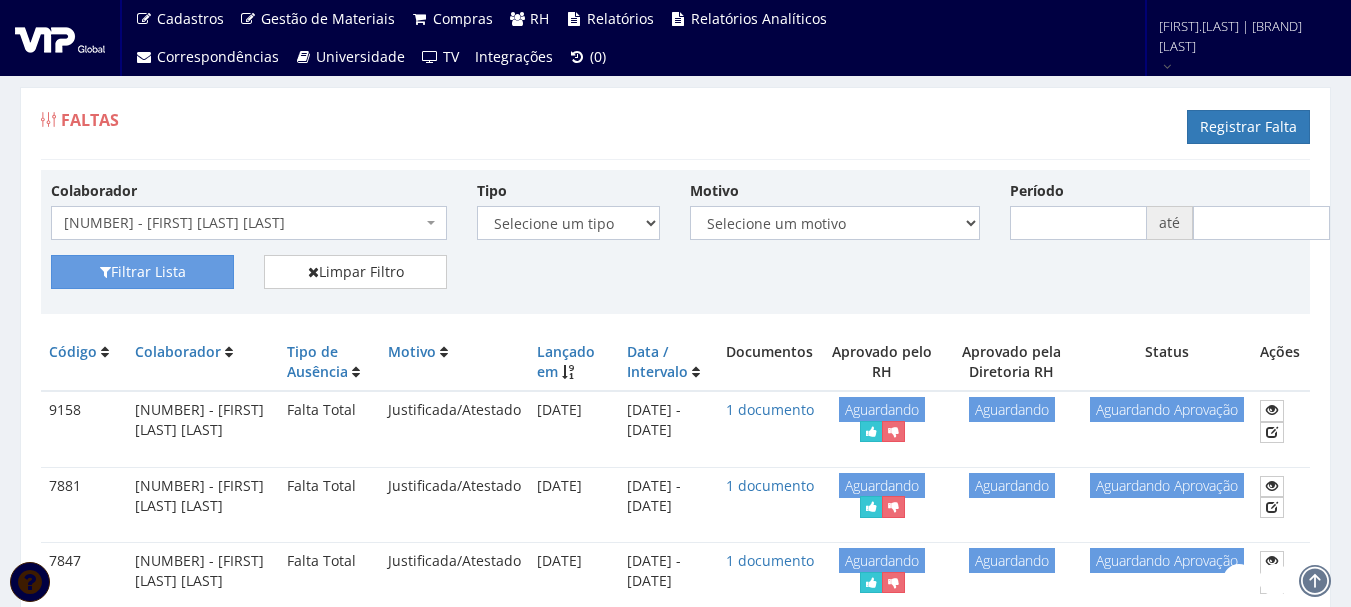 click on "[NUMBER] - [FIRST] [LAST] [LAST]" at bounding box center (243, 223) 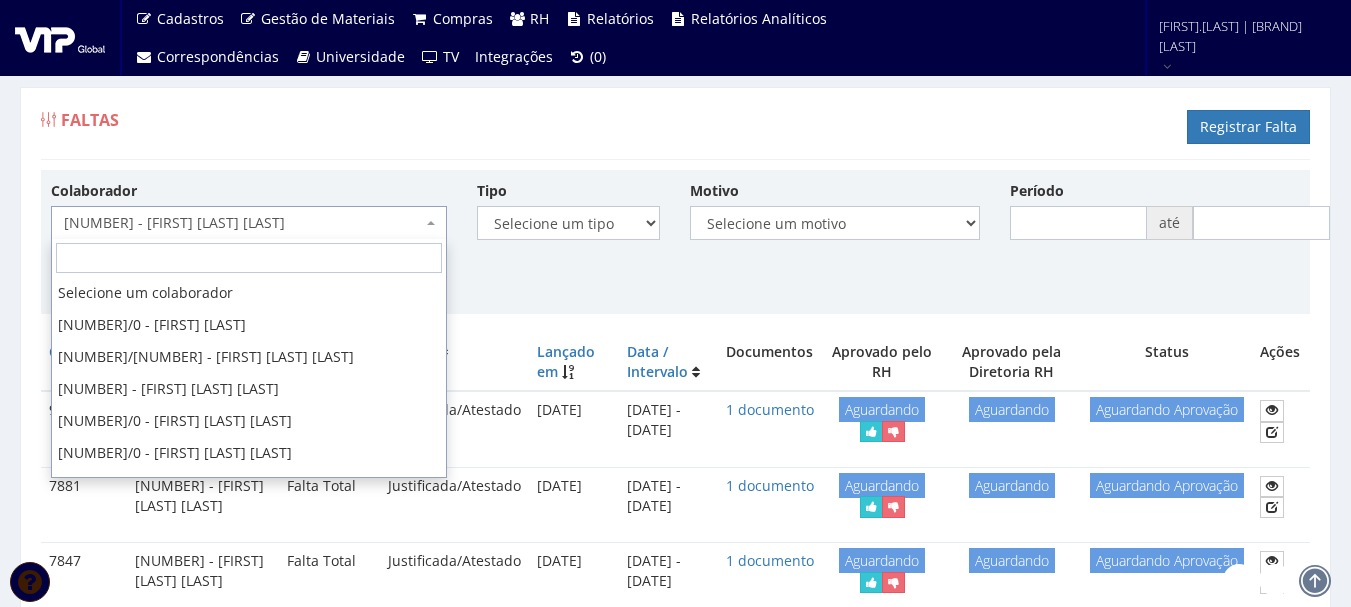 scroll, scrollTop: 33679, scrollLeft: 0, axis: vertical 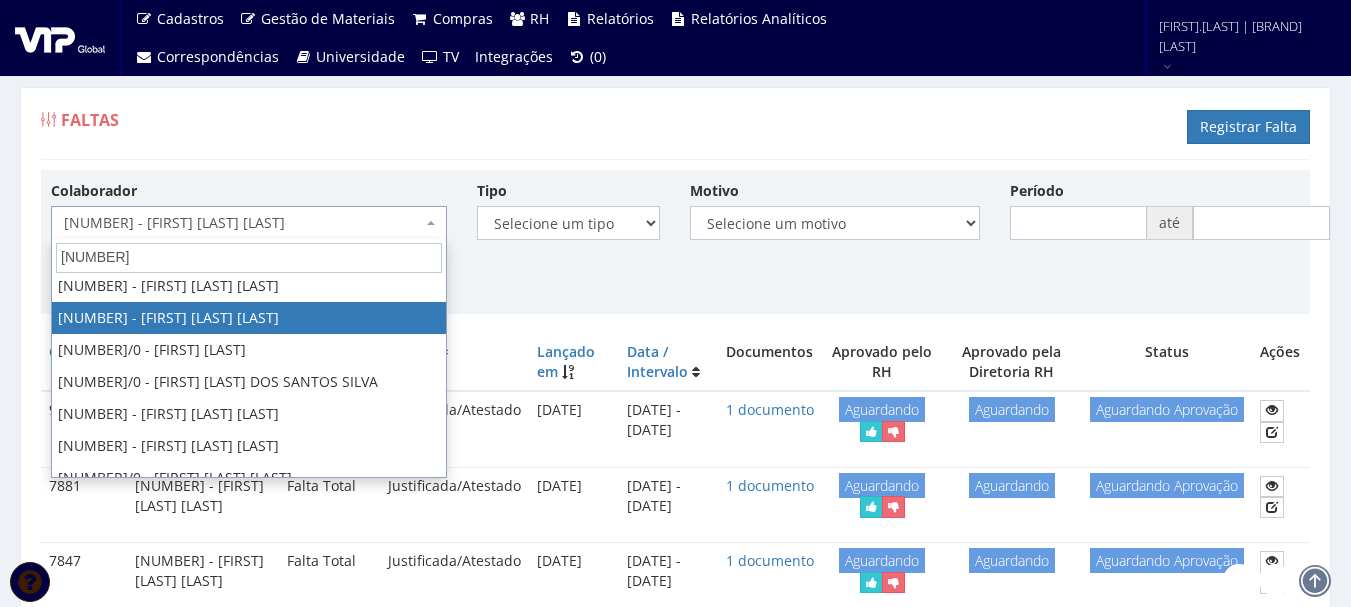type on "80" 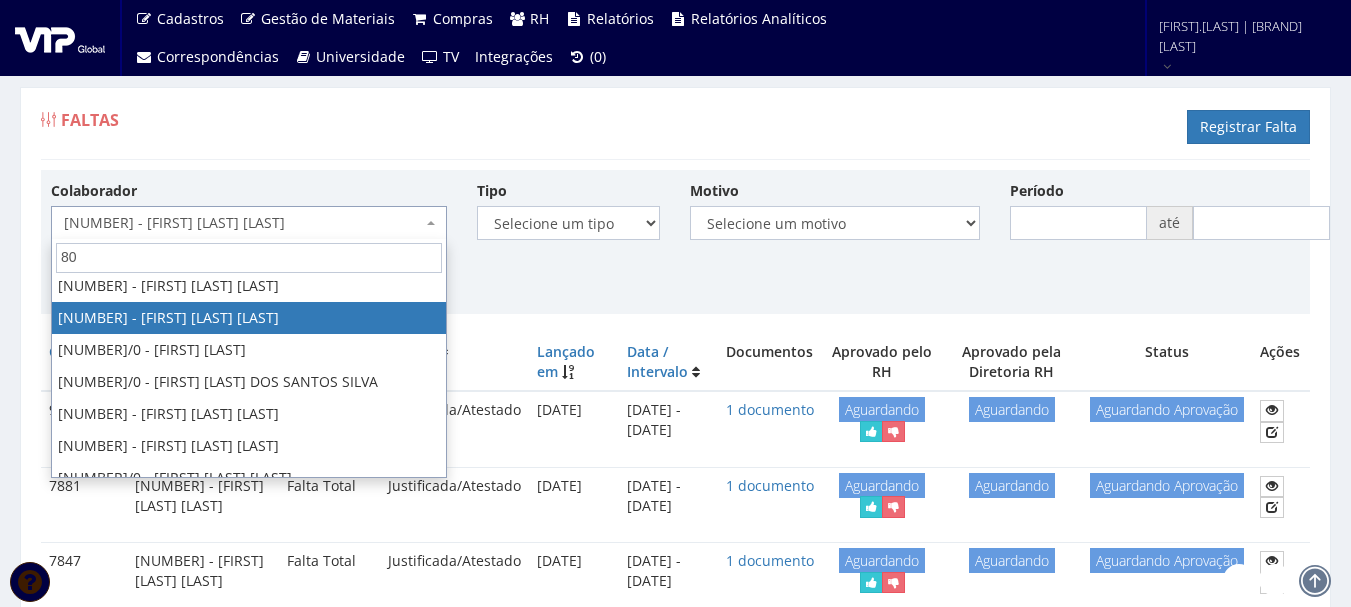 scroll, scrollTop: 0, scrollLeft: 0, axis: both 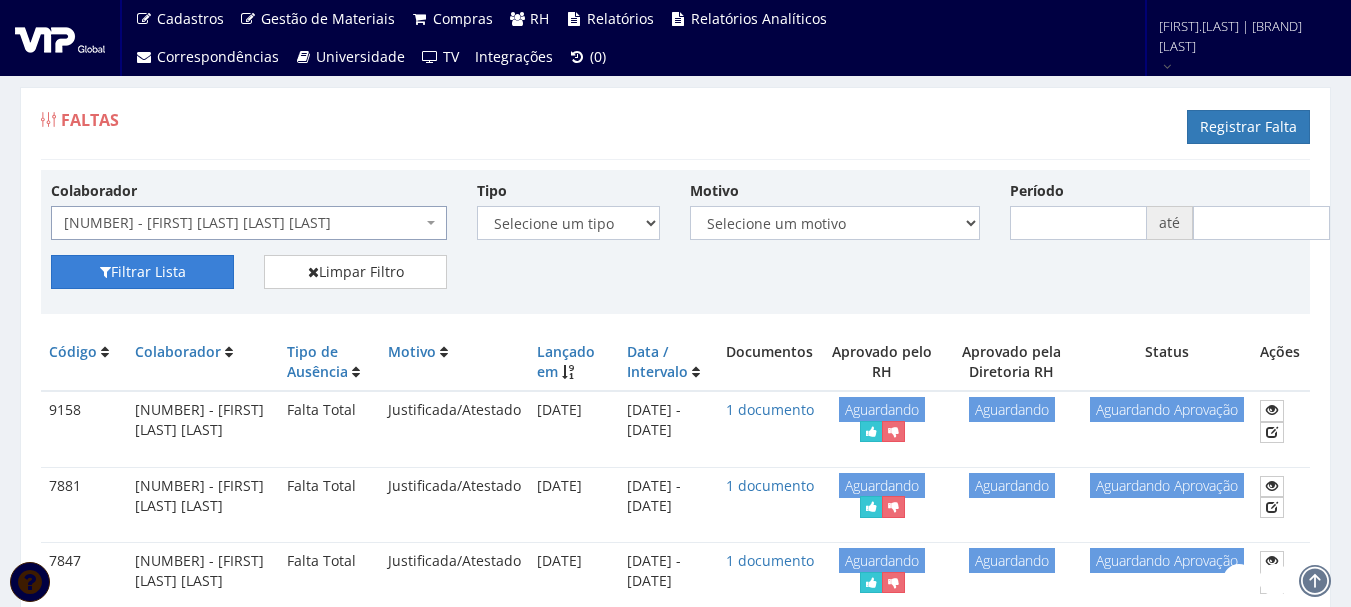 click on "Filtrar Lista" at bounding box center [142, 272] 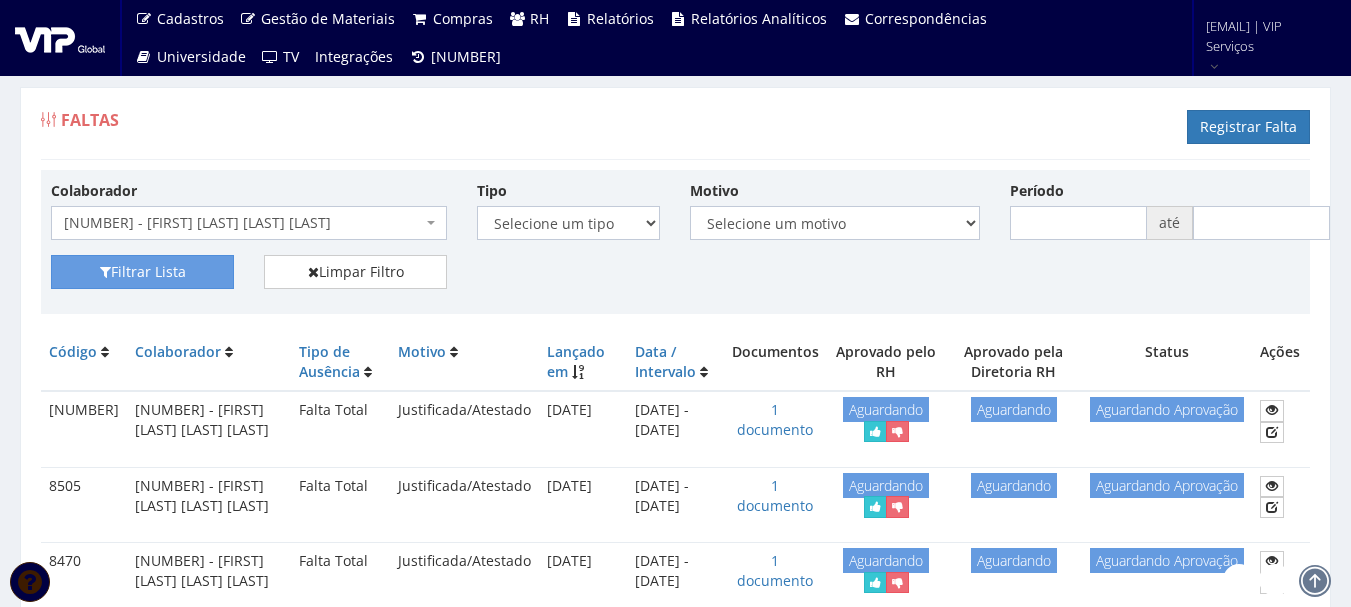 scroll, scrollTop: 0, scrollLeft: 0, axis: both 